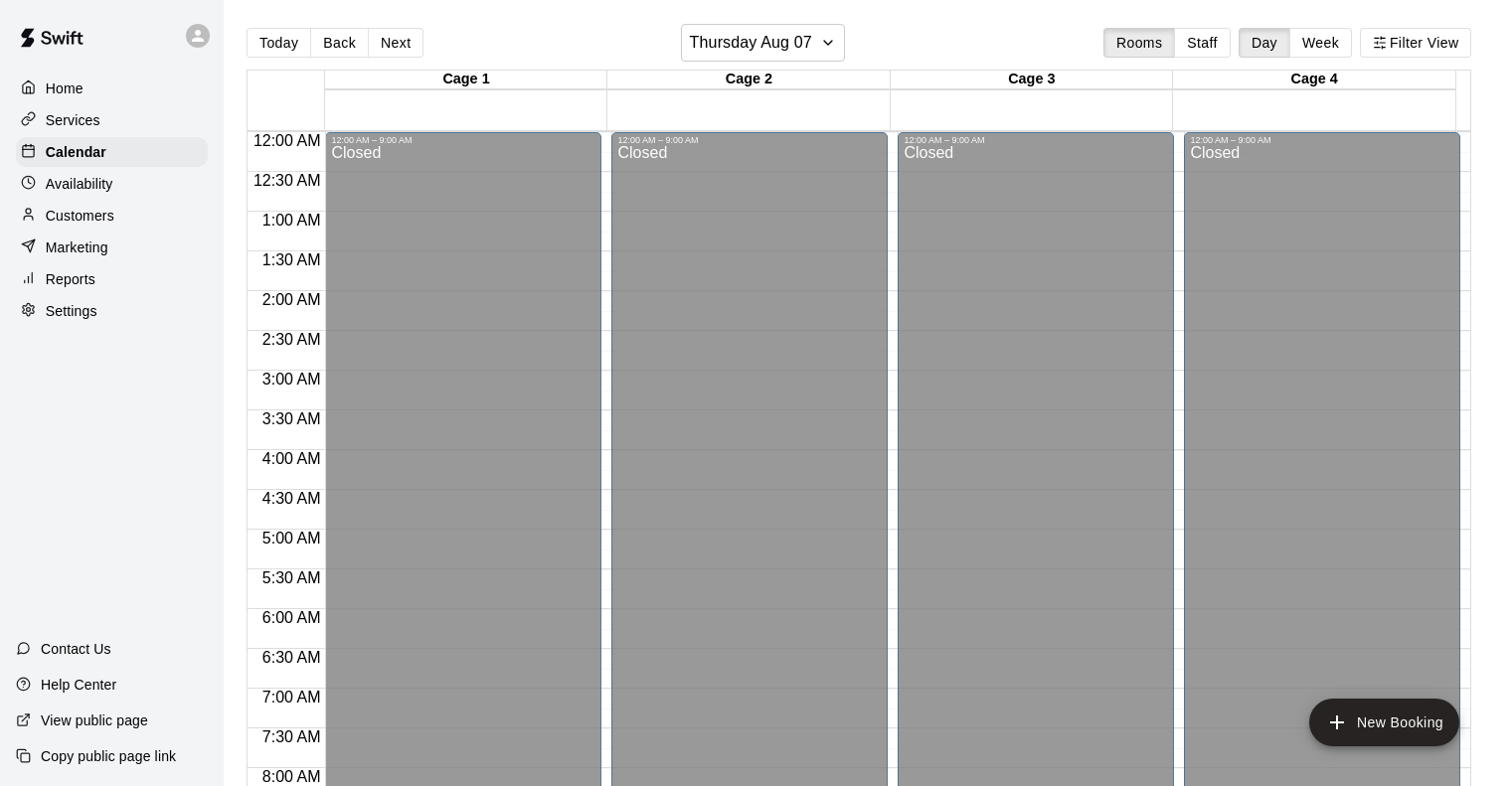 scroll, scrollTop: 32, scrollLeft: 0, axis: vertical 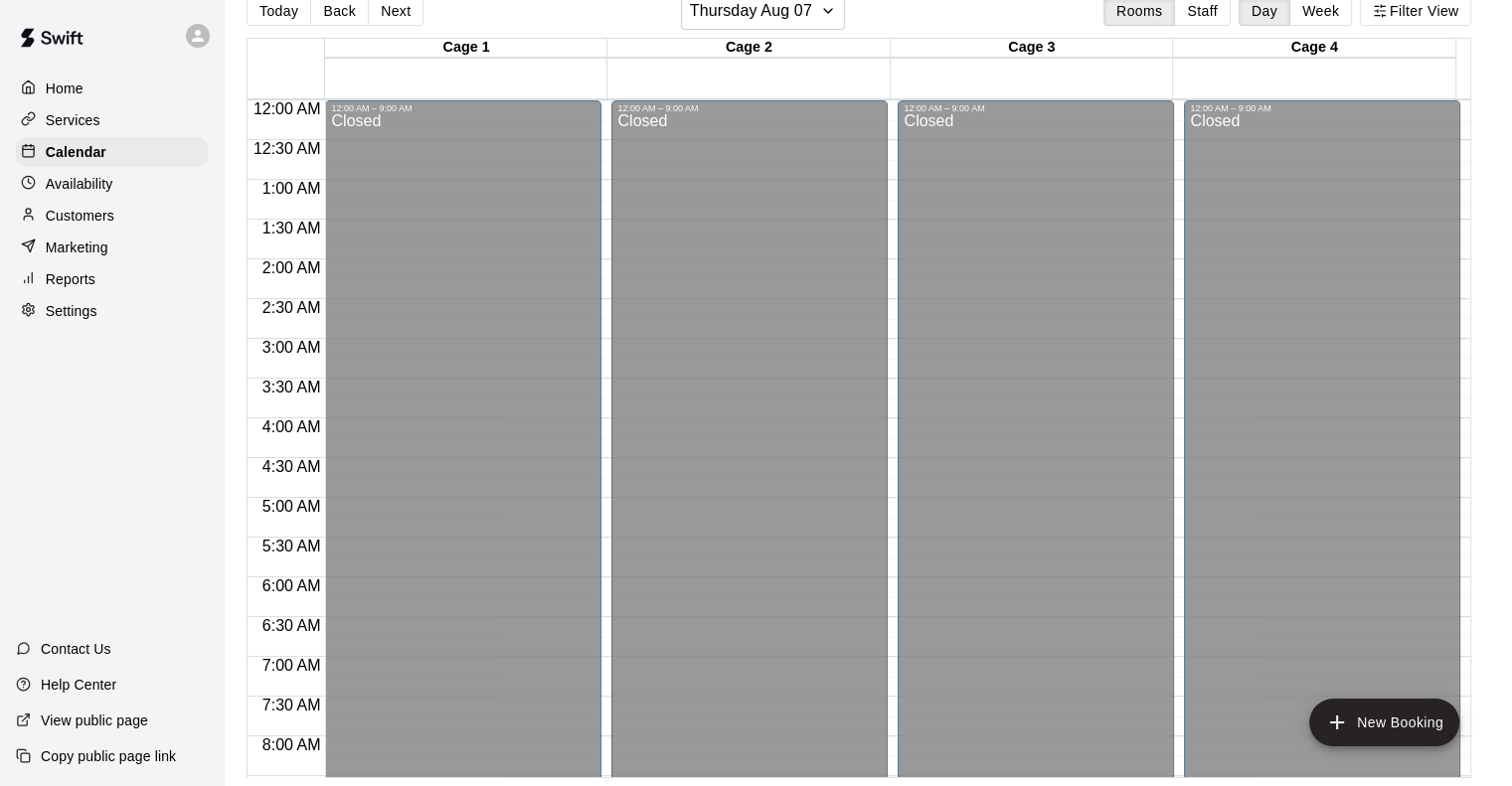 type 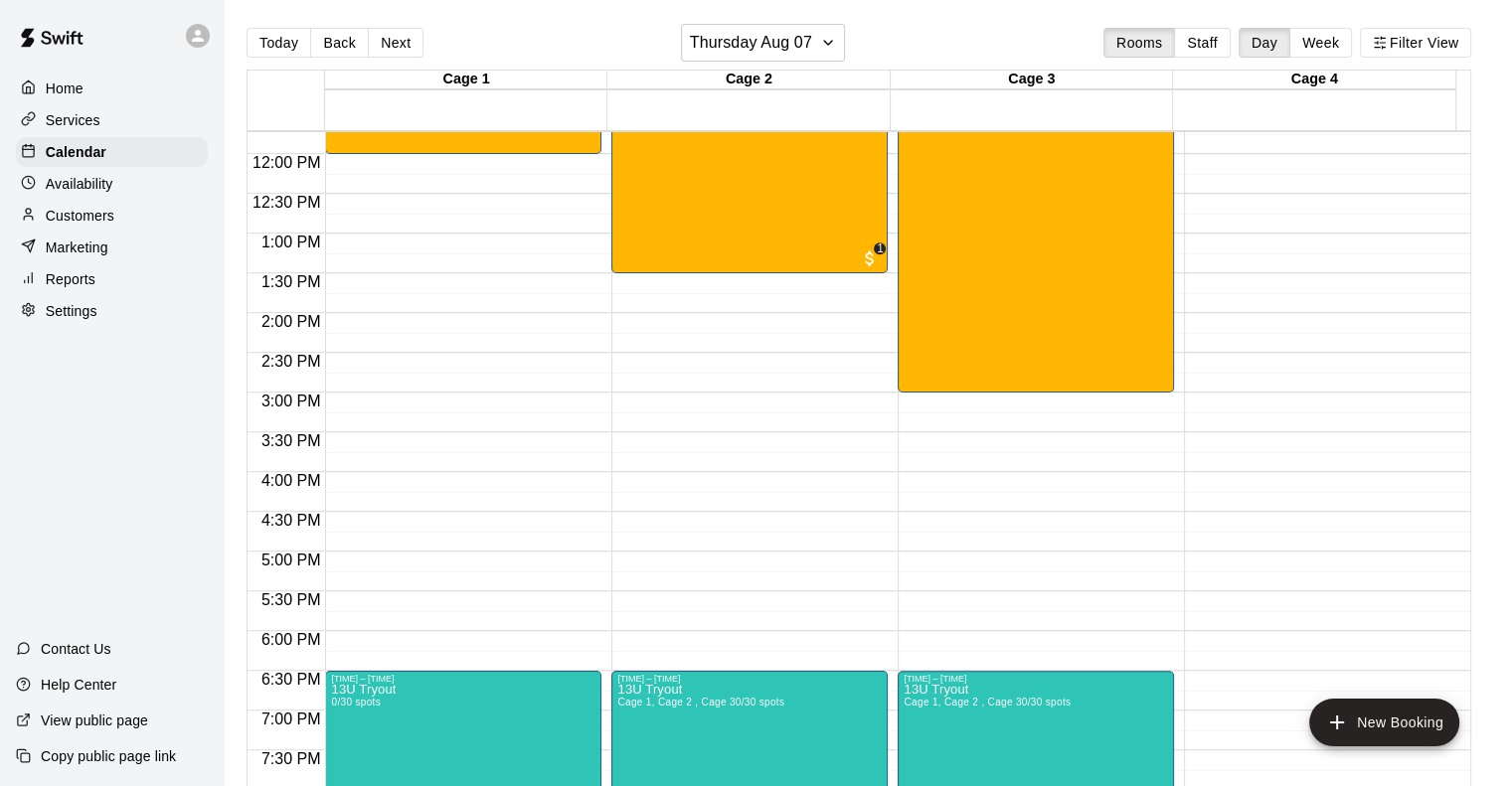 scroll, scrollTop: 0, scrollLeft: 0, axis: both 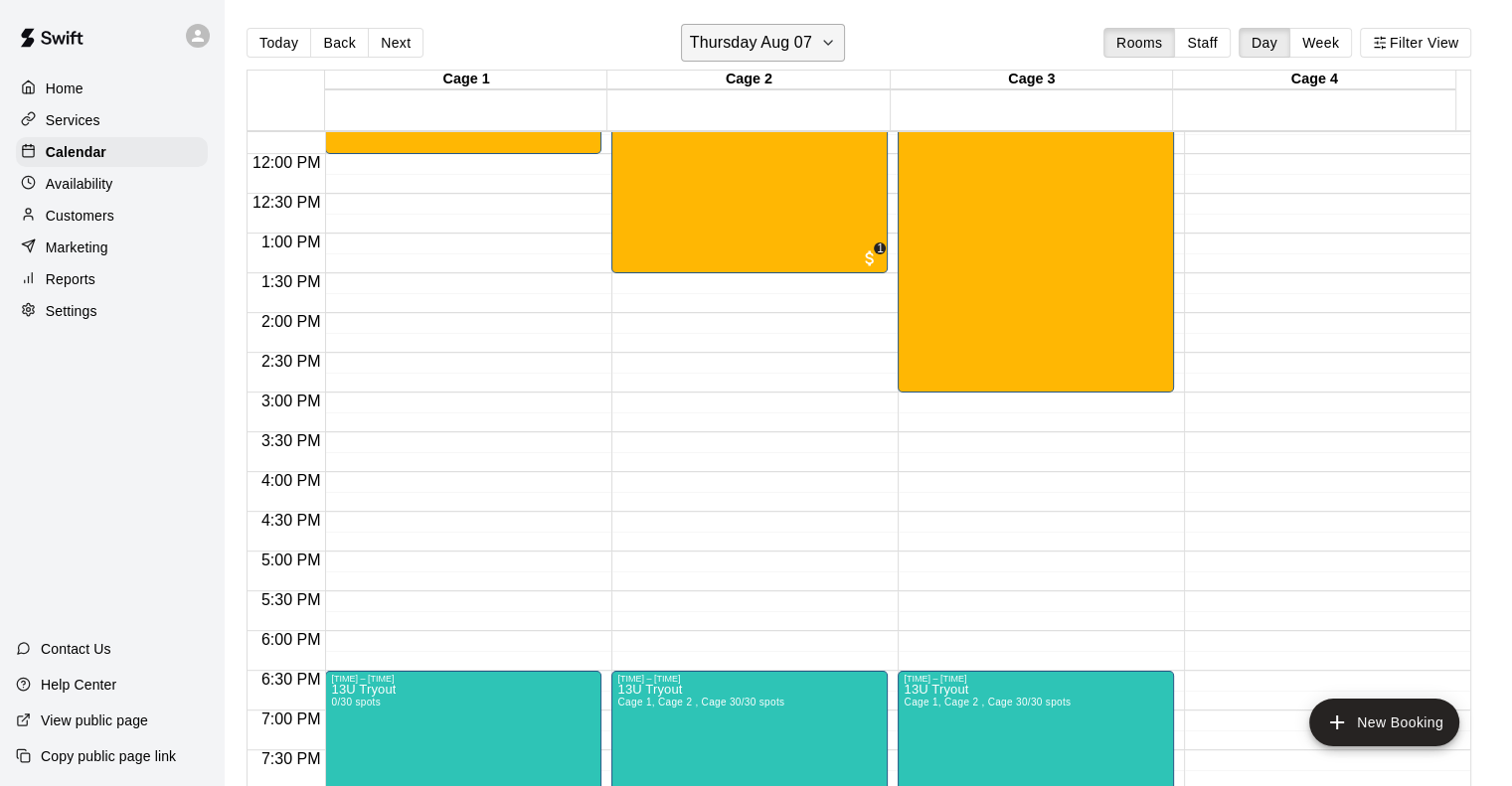 click on "Thursday Aug 07" at bounding box center [762, 43] 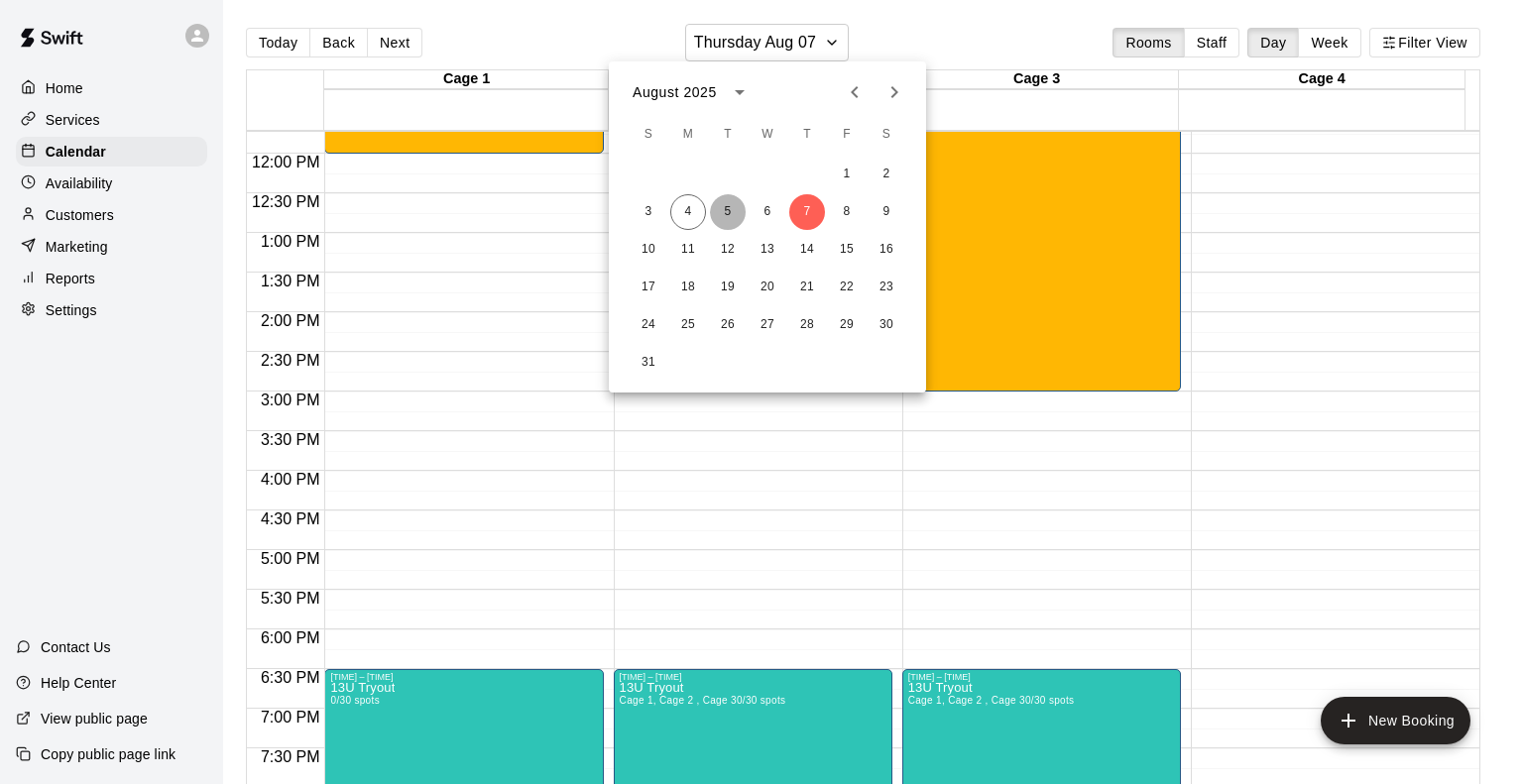 click on "5" at bounding box center (728, 212) 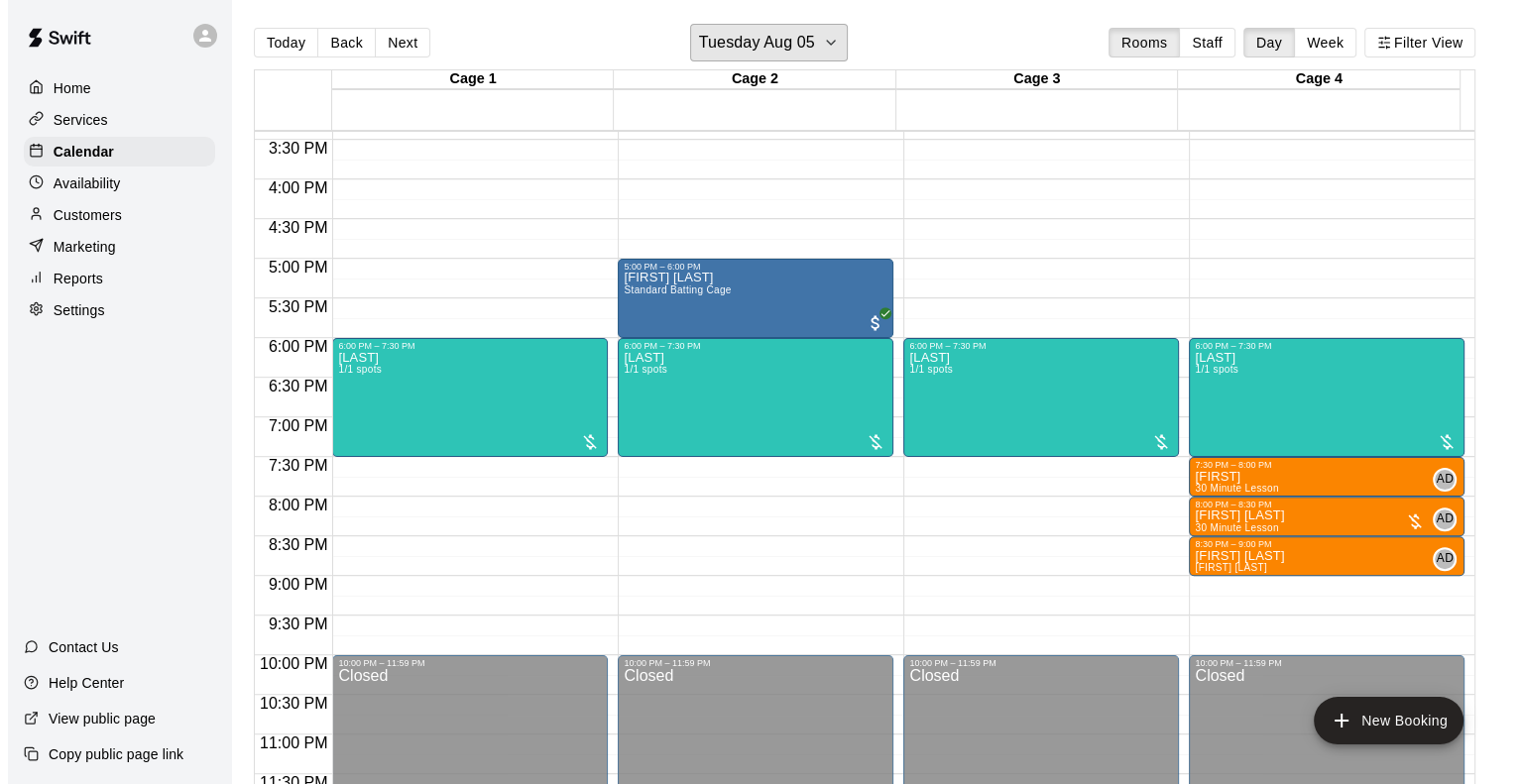 scroll, scrollTop: 1227, scrollLeft: 0, axis: vertical 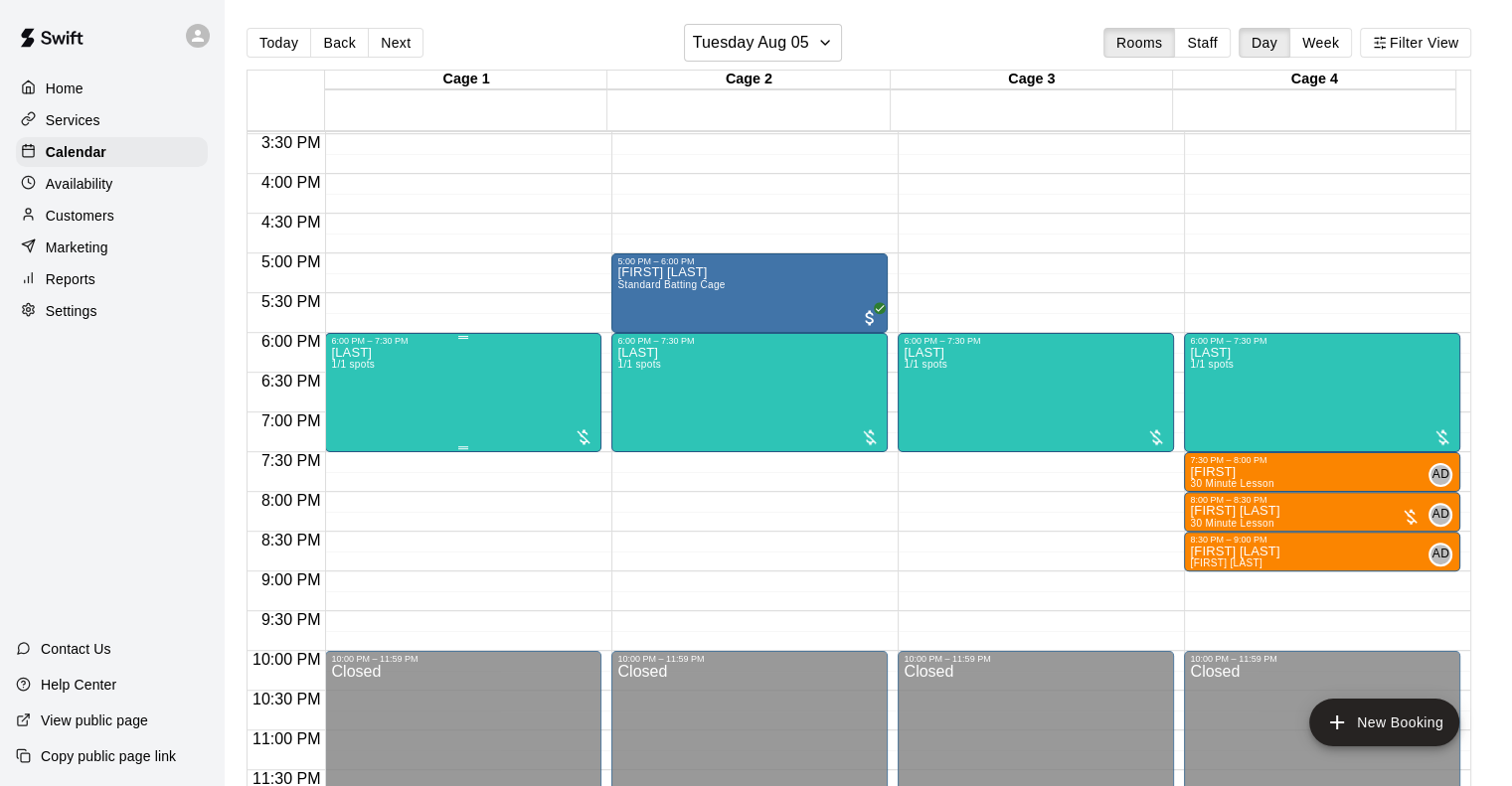 click on "[LAST] [NUMBER]/[NUMBER] spots" at bounding box center (463, 738) 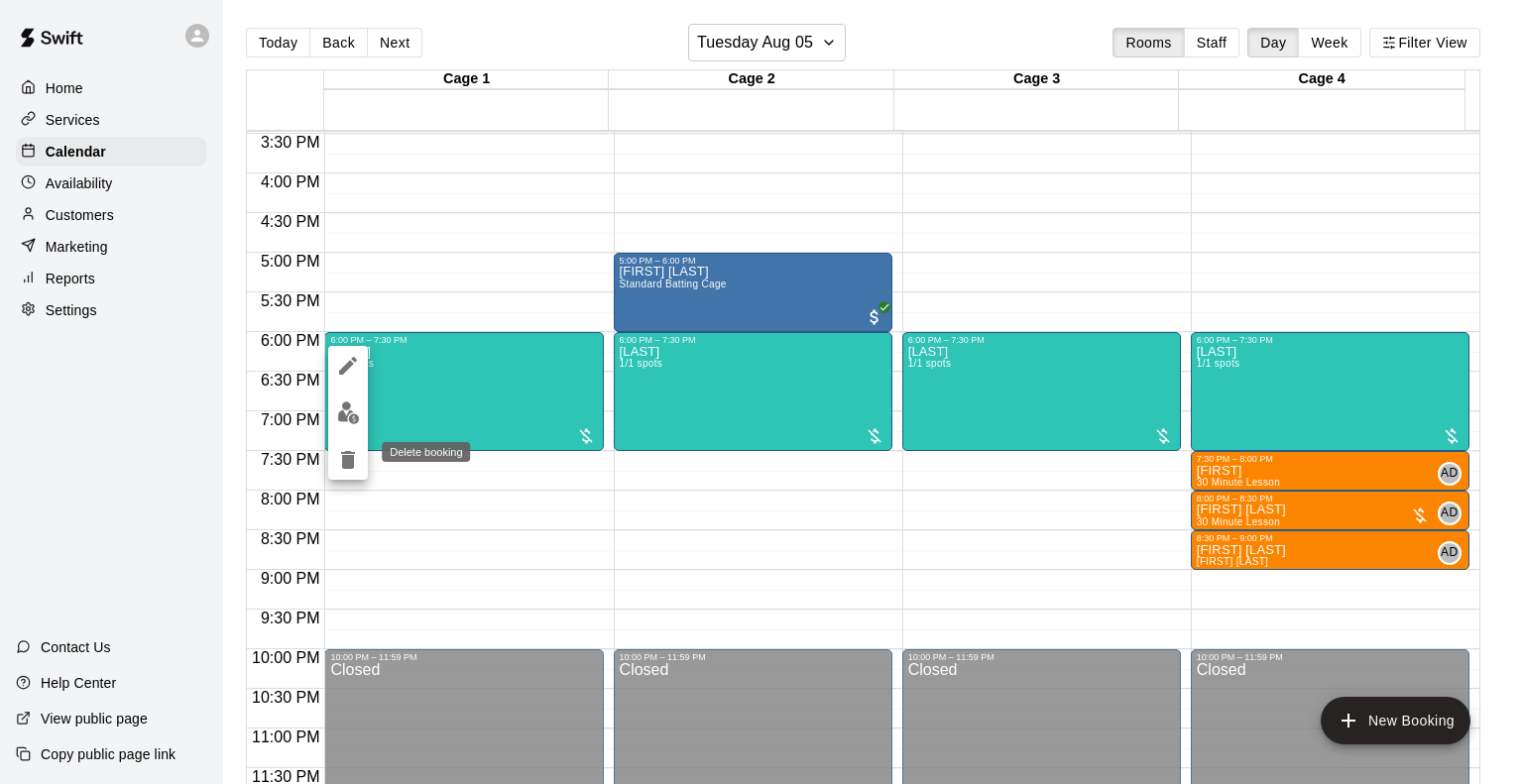 click 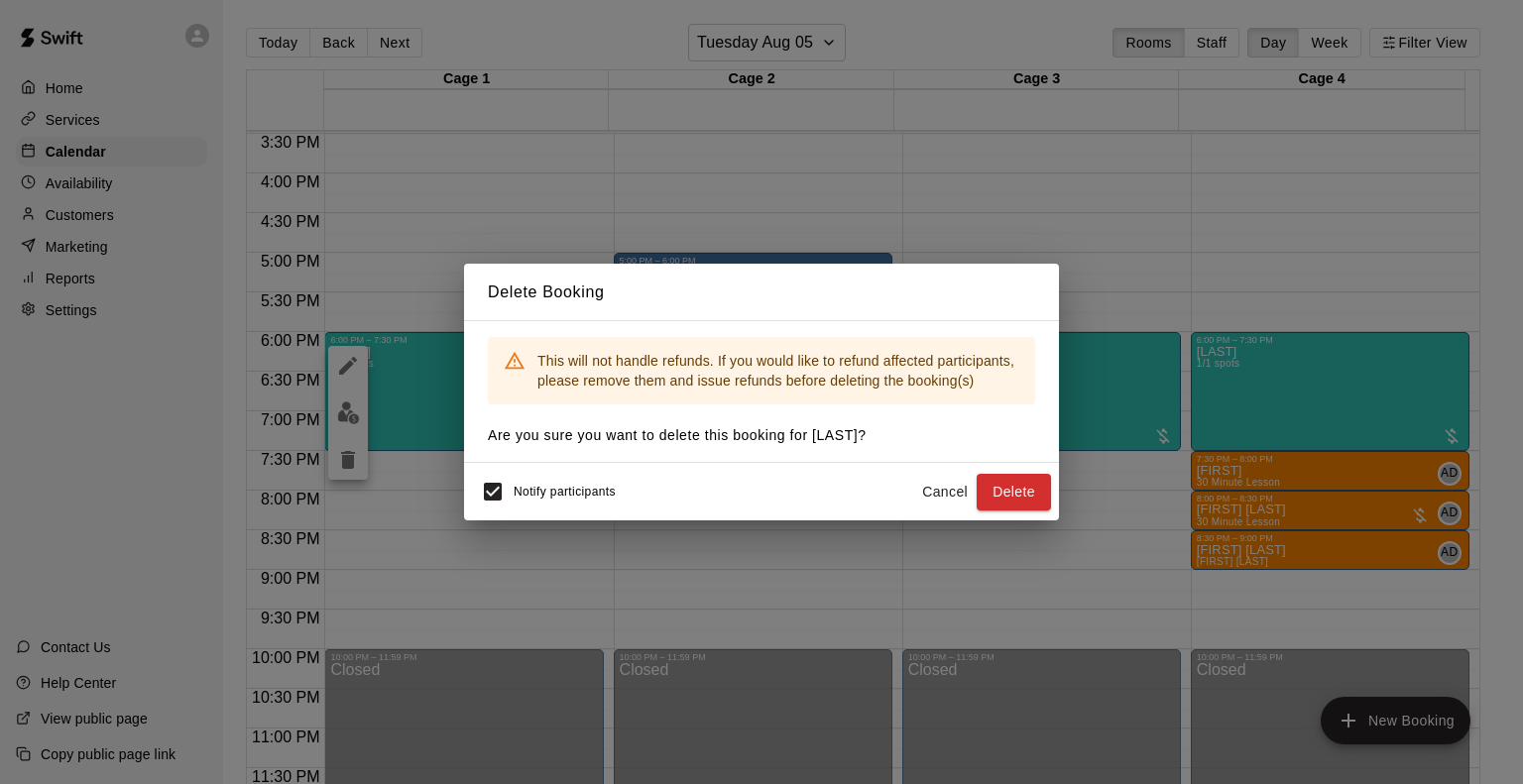 click on "This will not handle refunds. If you would like to refund affected participants, please remove them and issue refunds before deleting the booking(s)" at bounding box center [778, 371] 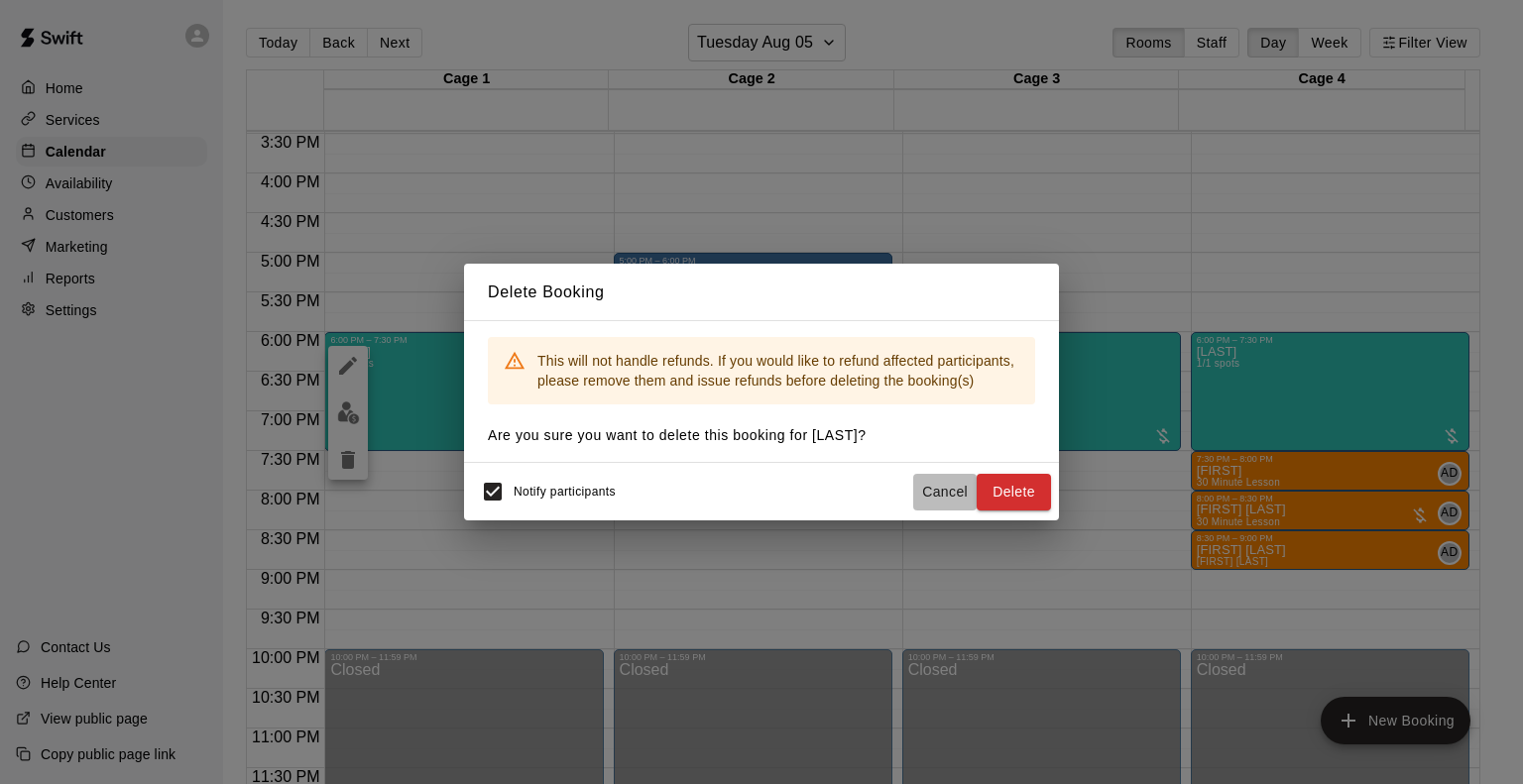click on "Cancel" at bounding box center [945, 492] 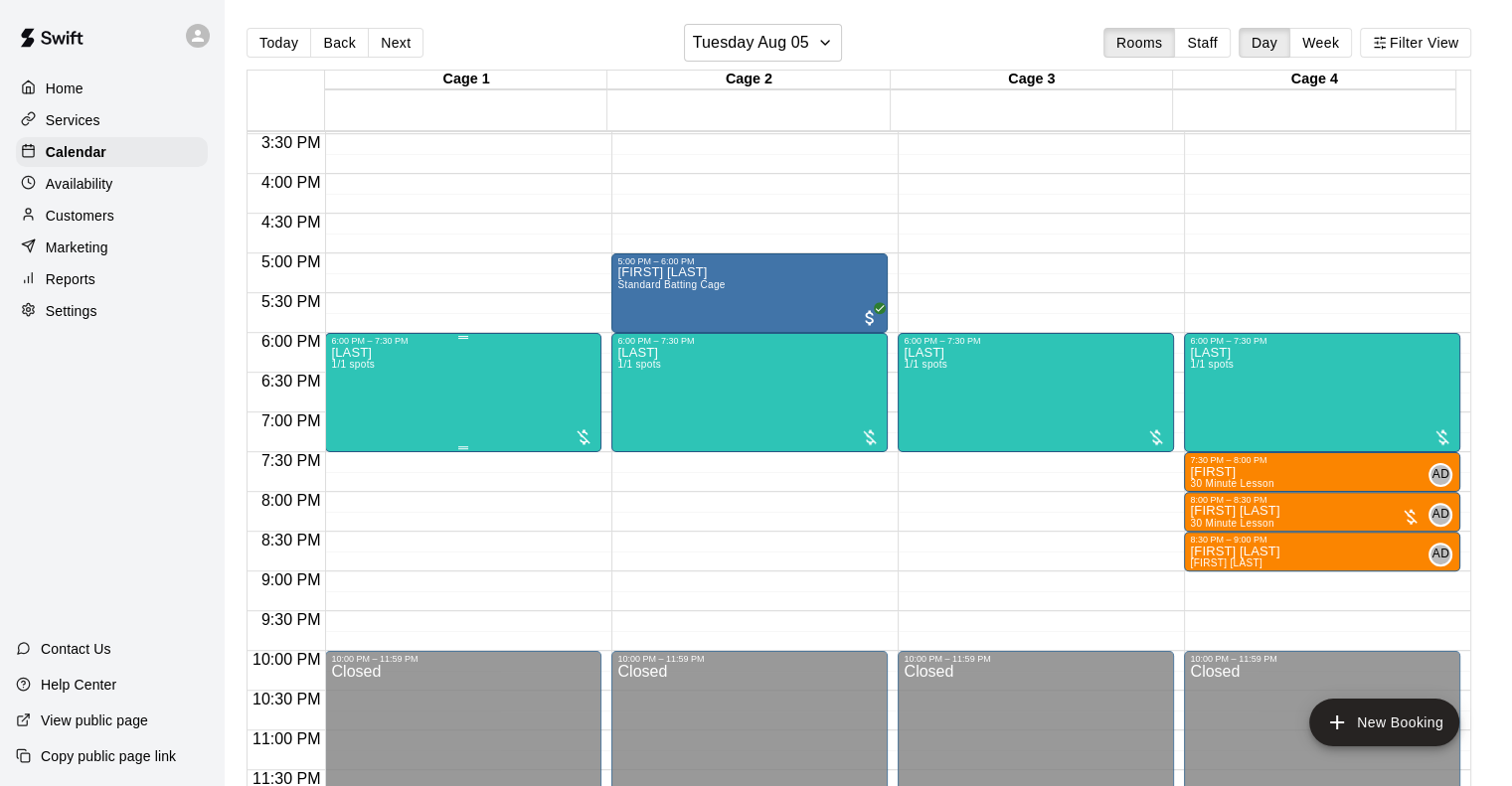click on "1/1 spots" at bounding box center (353, 364) 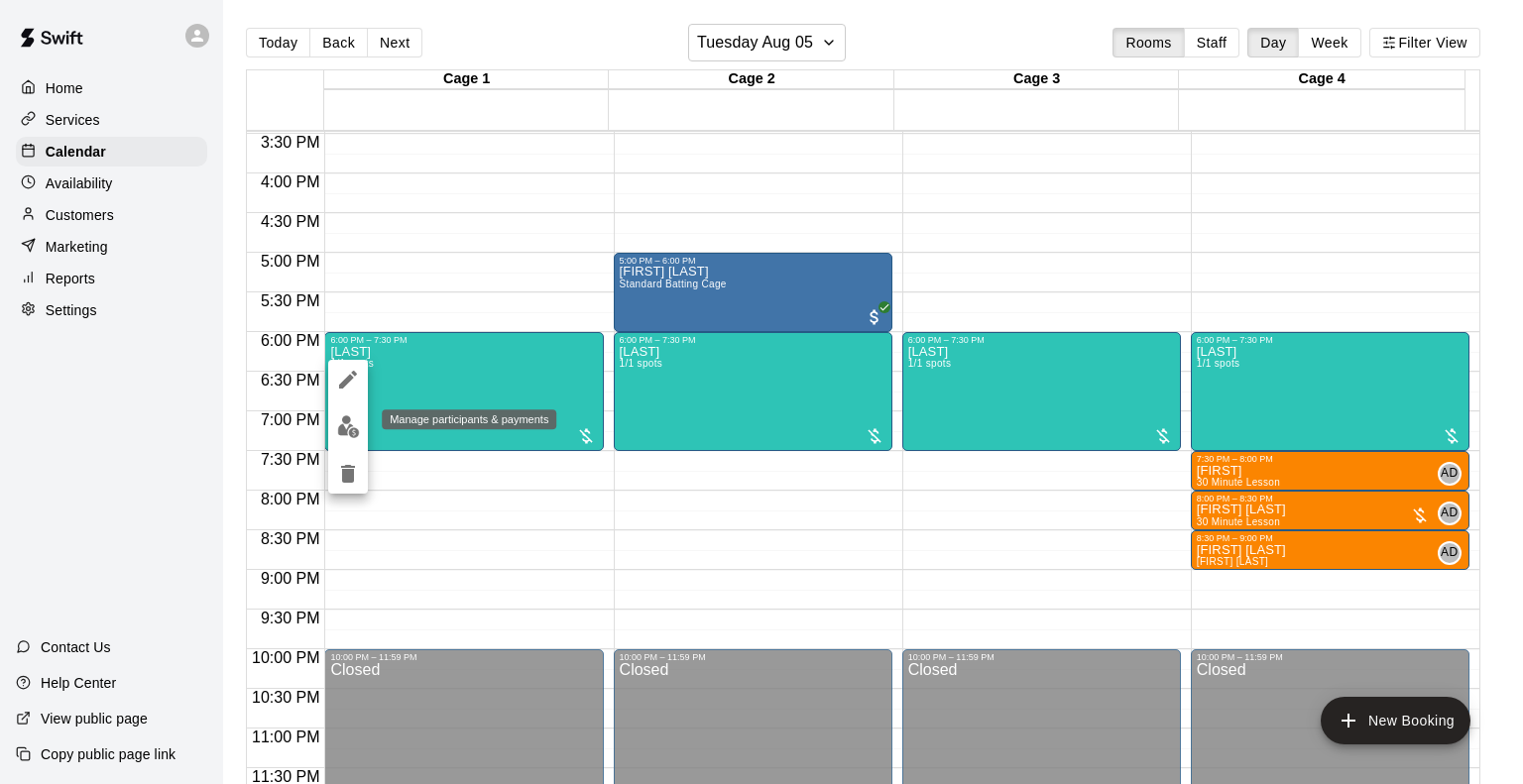 click at bounding box center (348, 426) 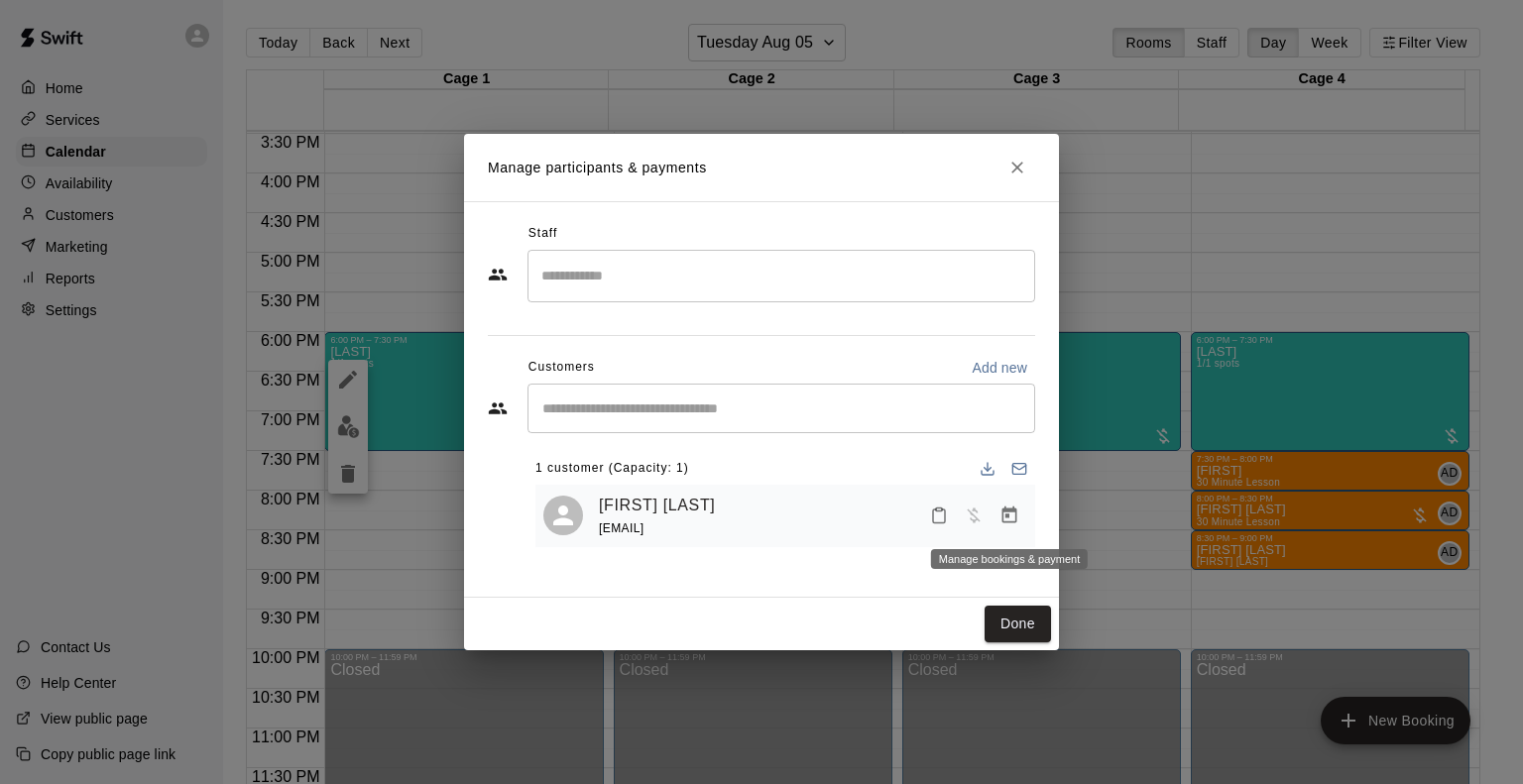 click at bounding box center (1009, 515) 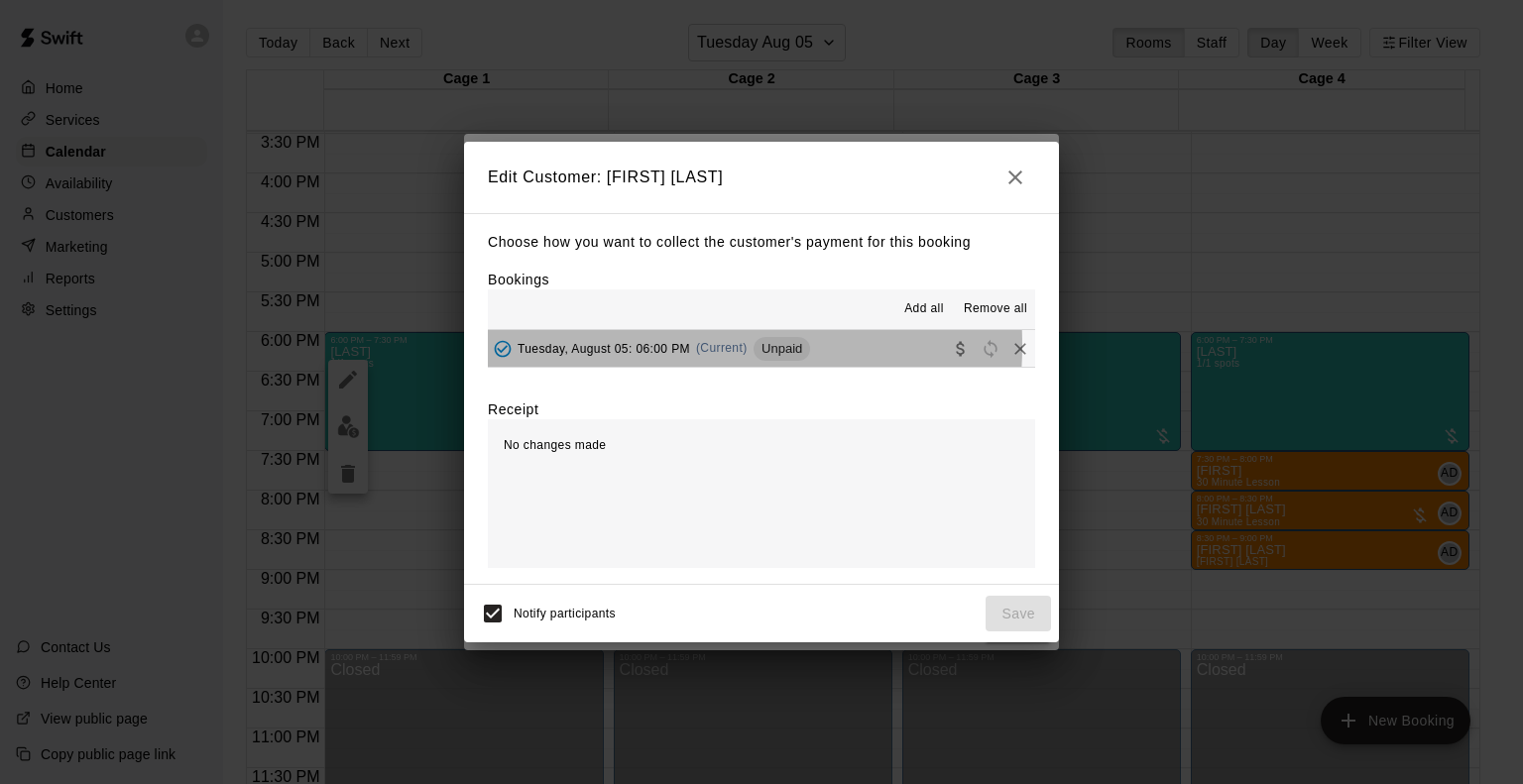 click on "Tuesday, August 05: 06:00 PM" at bounding box center [604, 348] 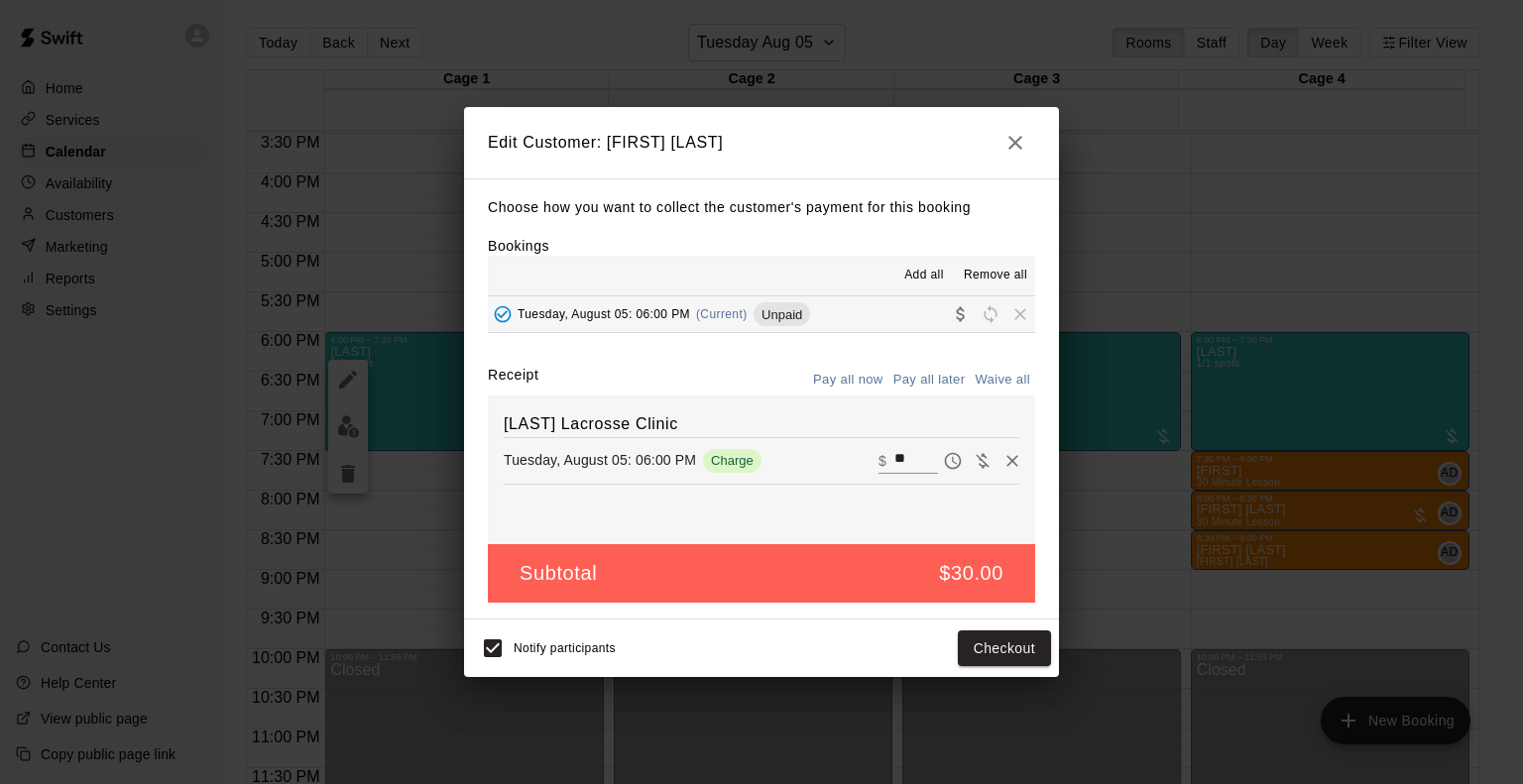 click 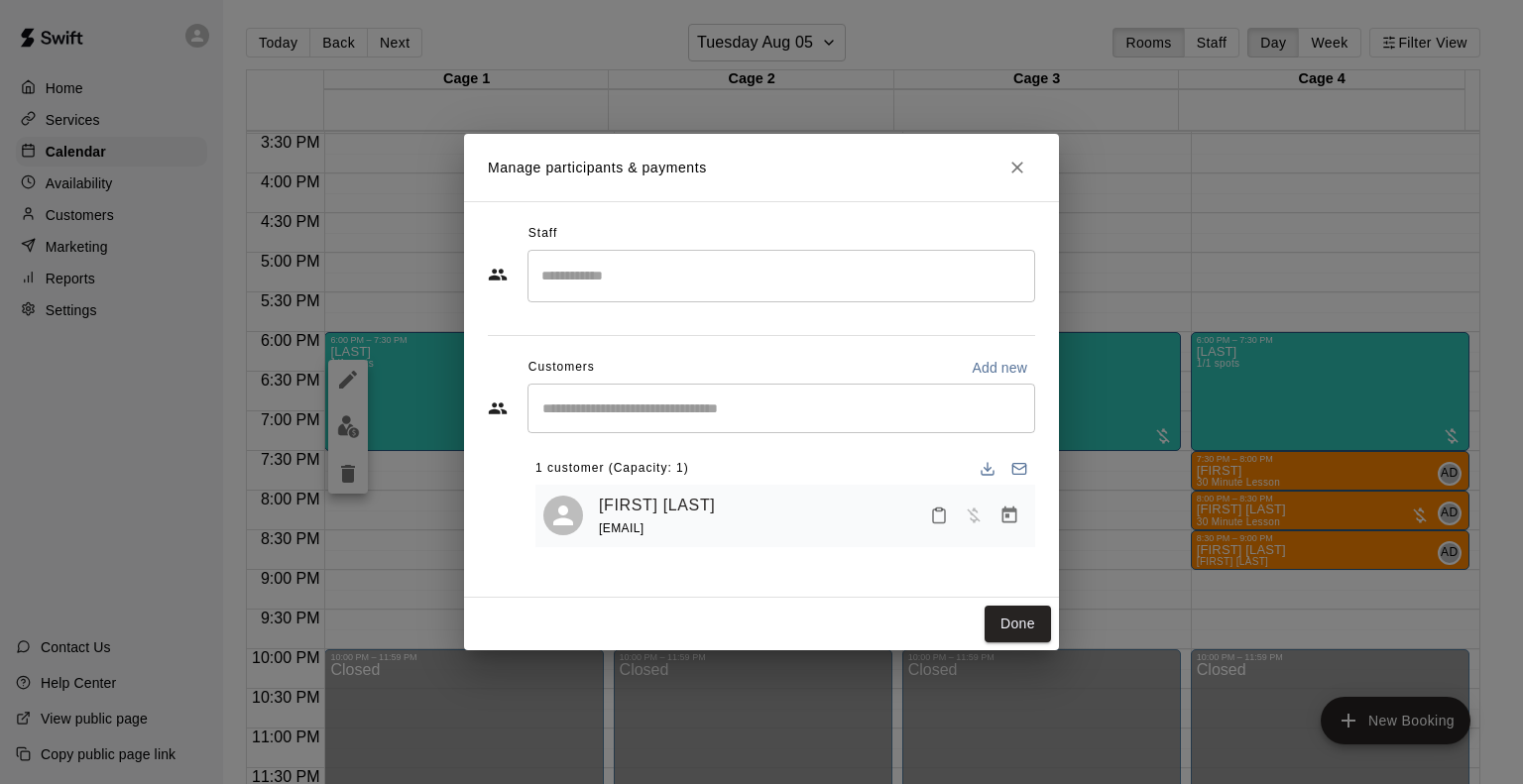 click 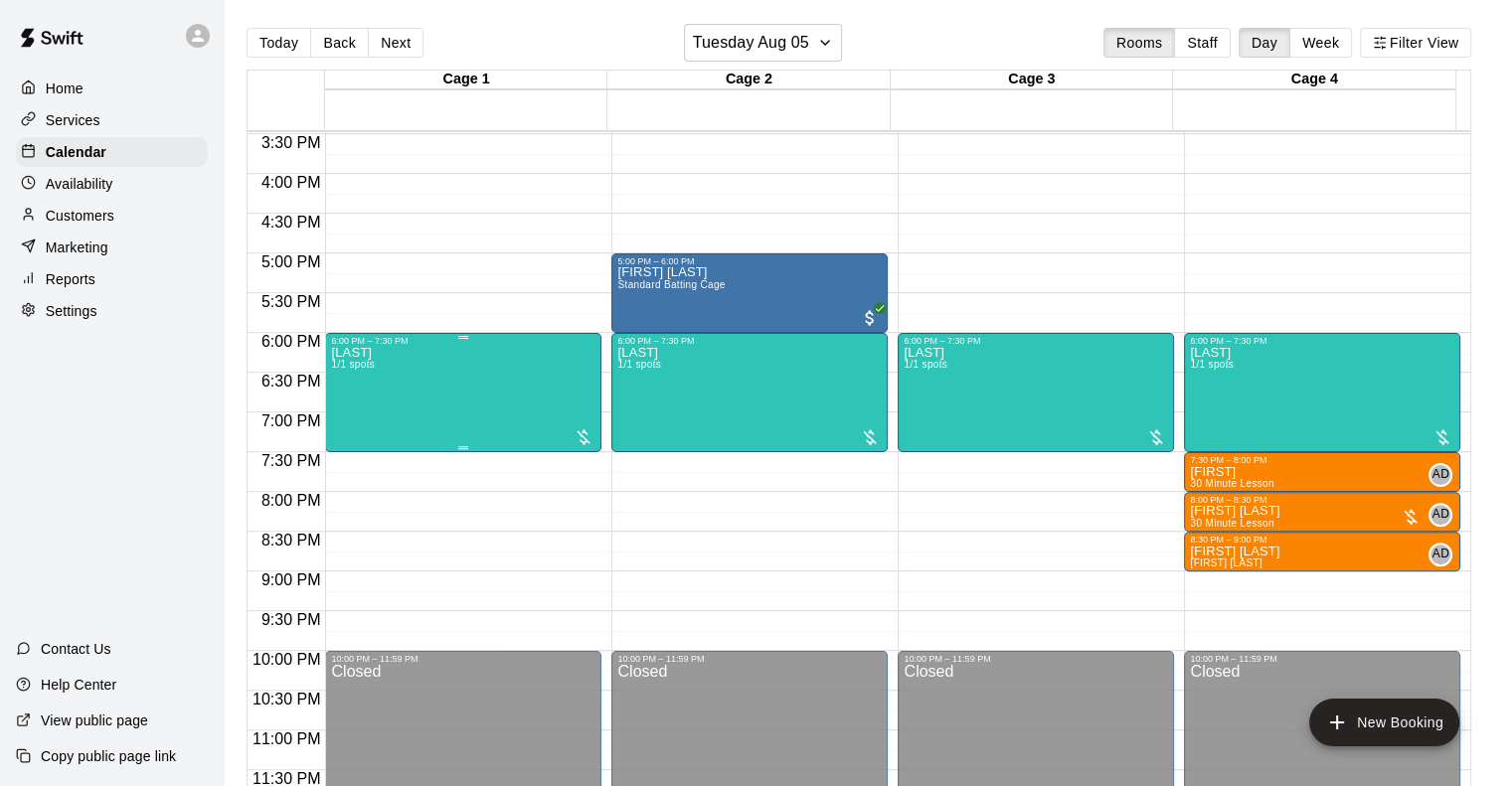 click on "[LAST] [NUMBER]/[NUMBER] spots" at bounding box center [463, 738] 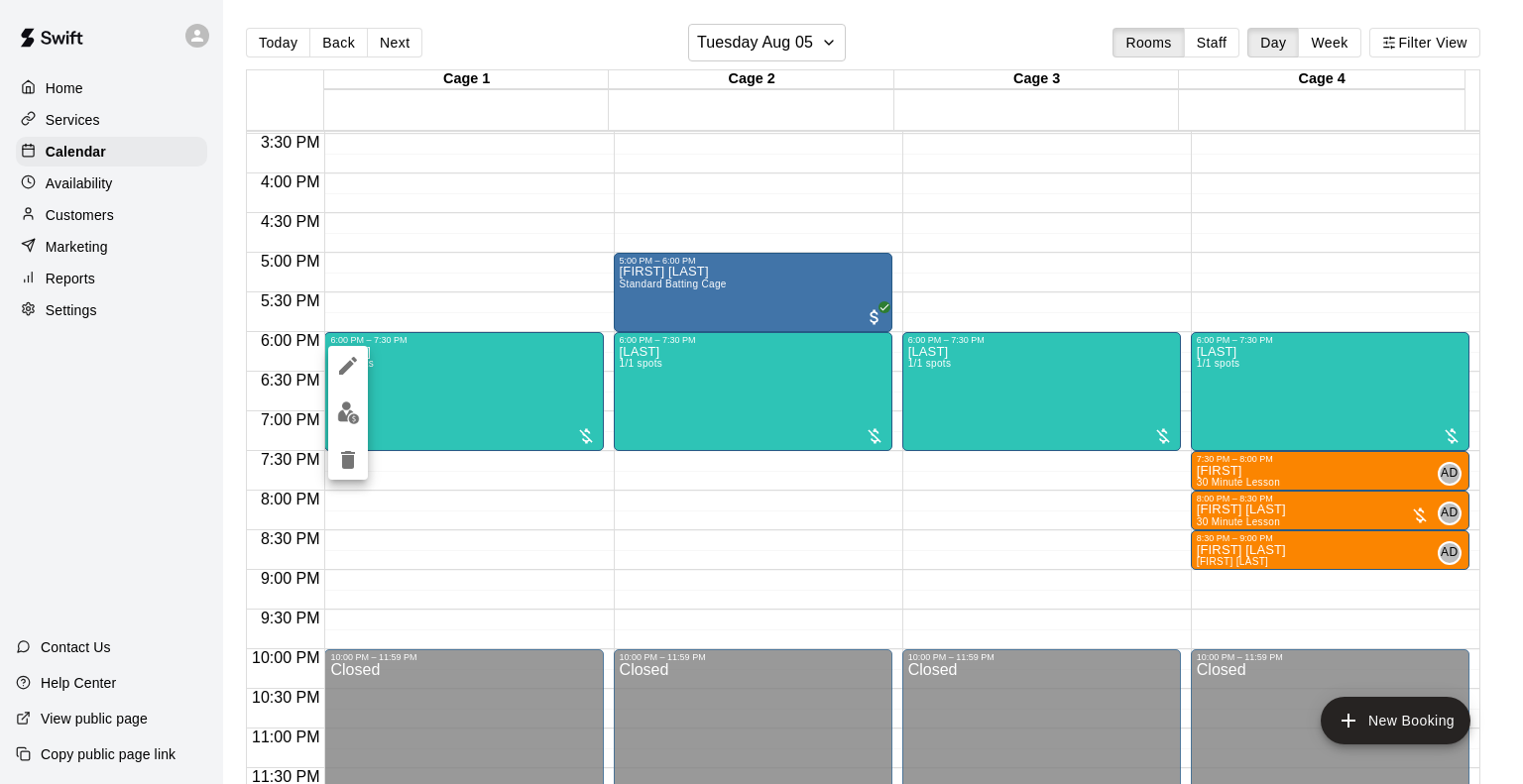 click 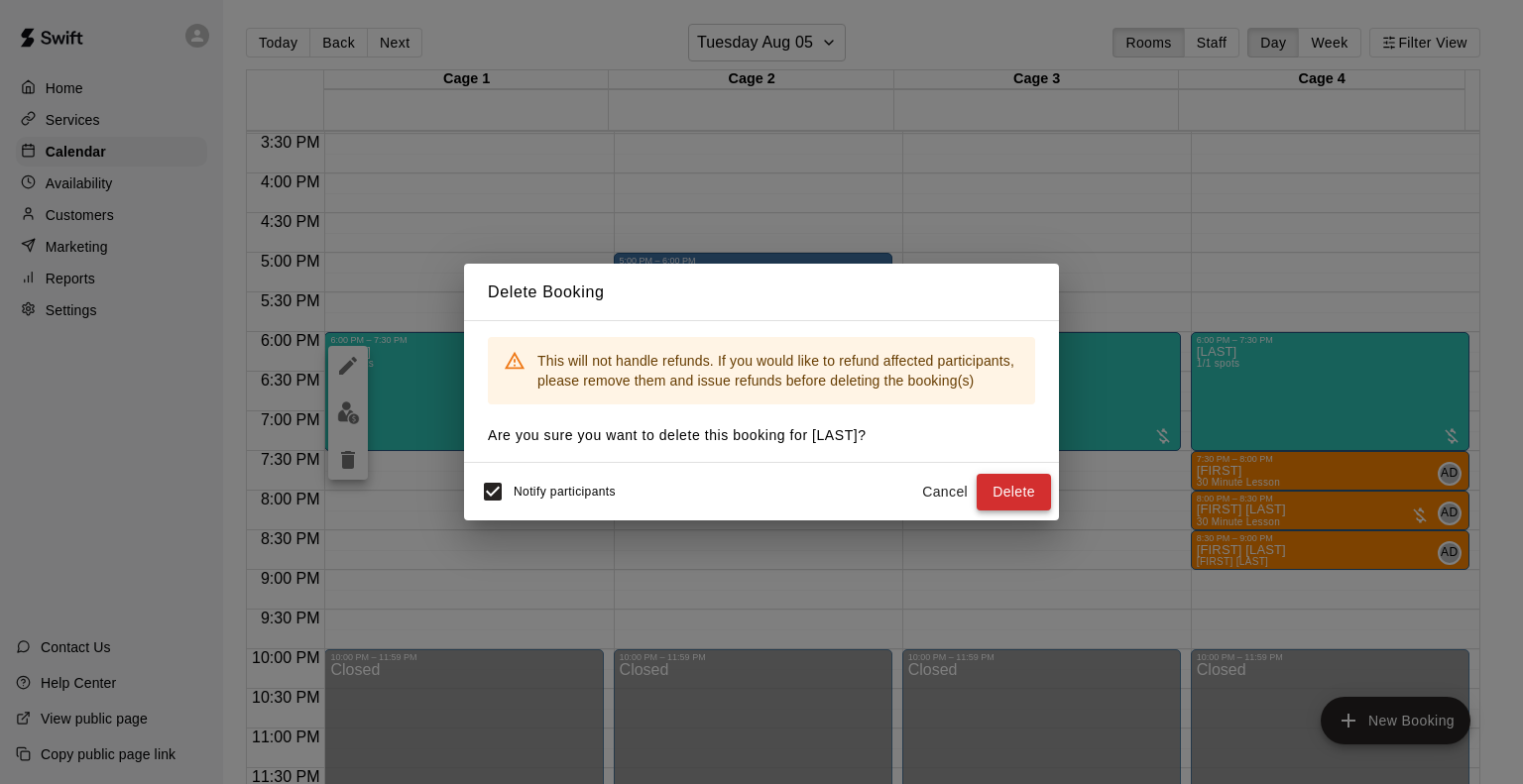 click on "Delete" at bounding box center [1013, 492] 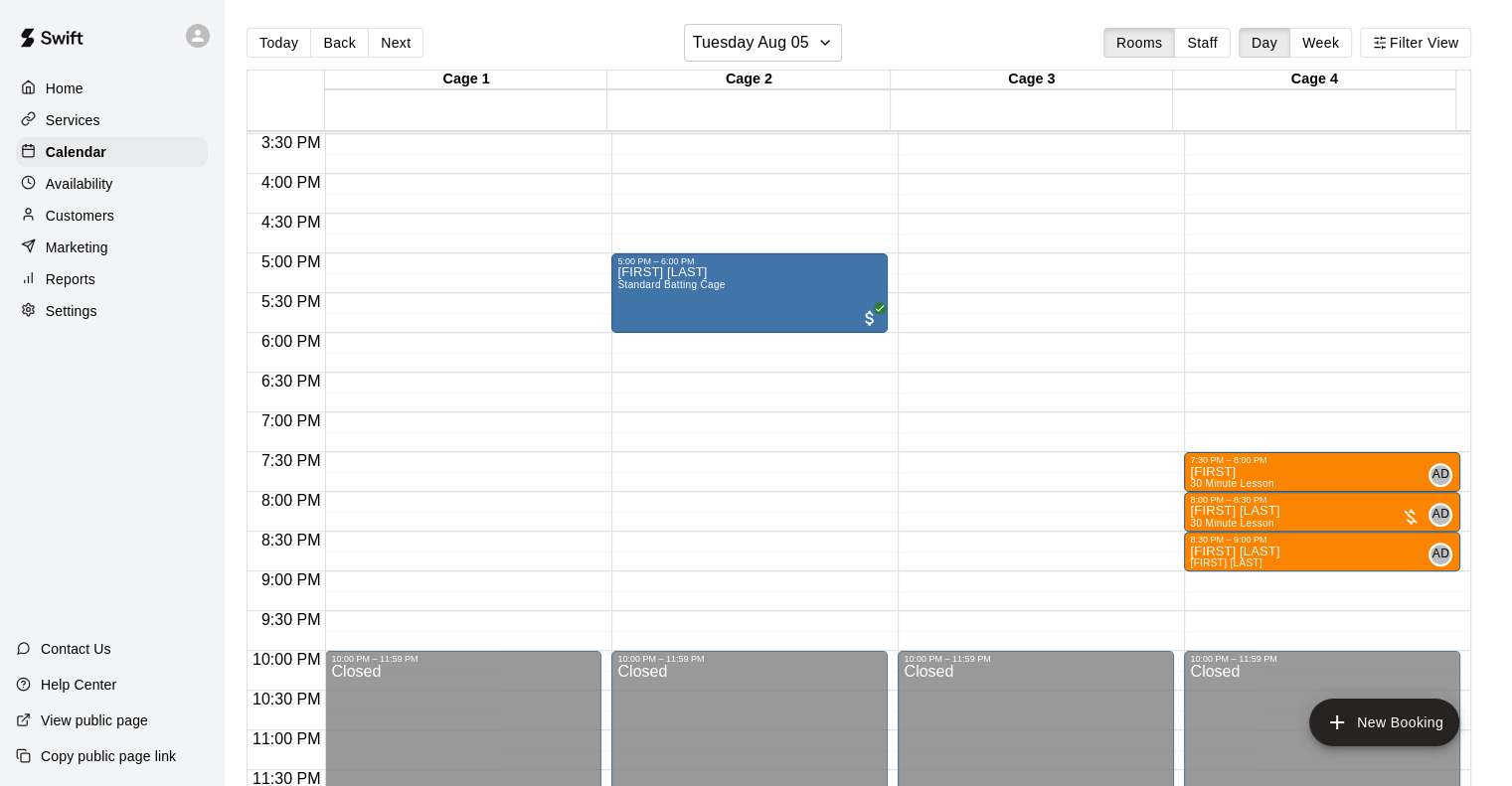 click on "[TIME] – [TIME] Closed [TIME] – [TIME] [MONTH] Multi Sport Camp Day 2 ([TIME]-[TIME]) 0/8 spots [TIME] – [TIME] Closed" at bounding box center [463, -144] 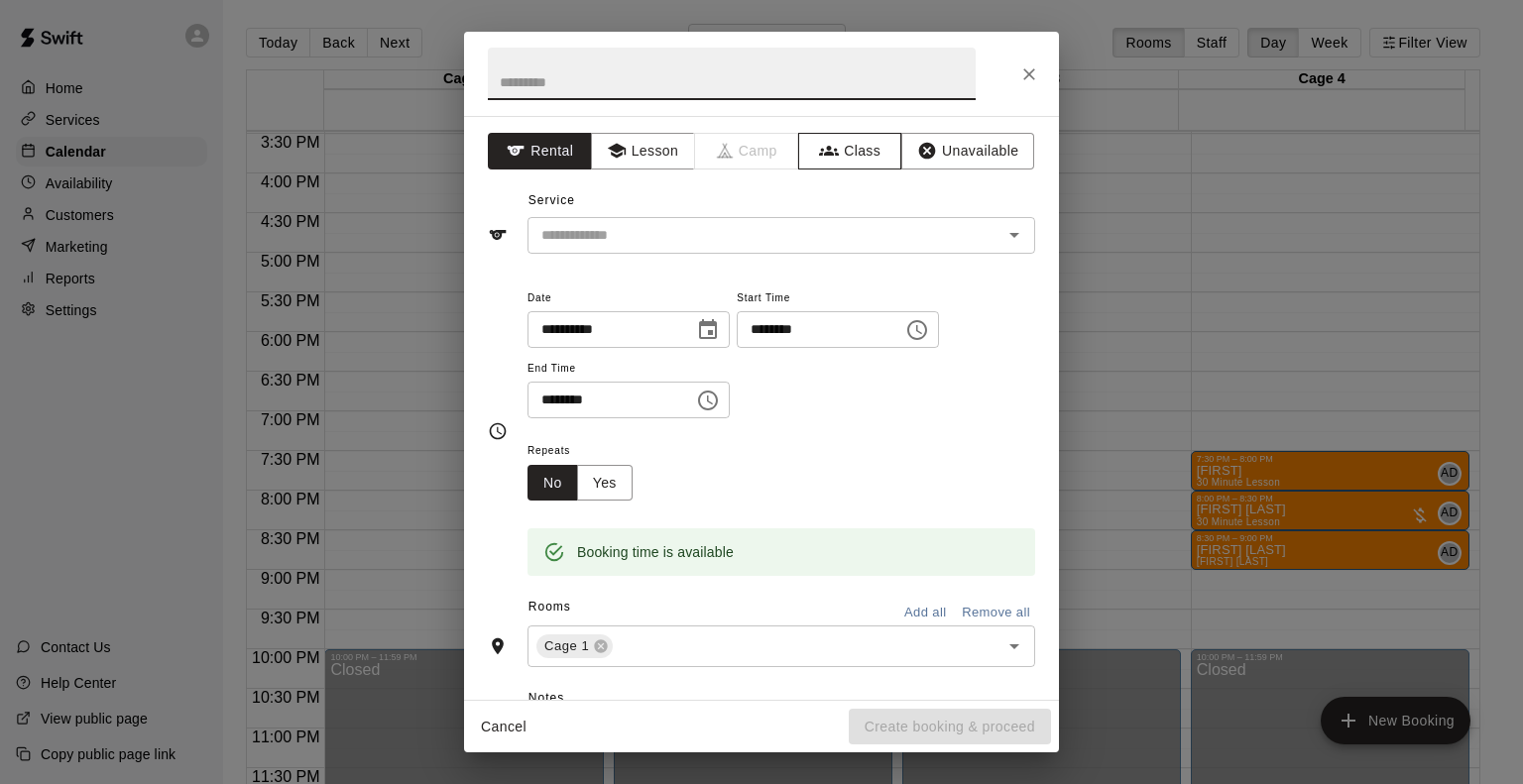 click on "Class" at bounding box center [850, 151] 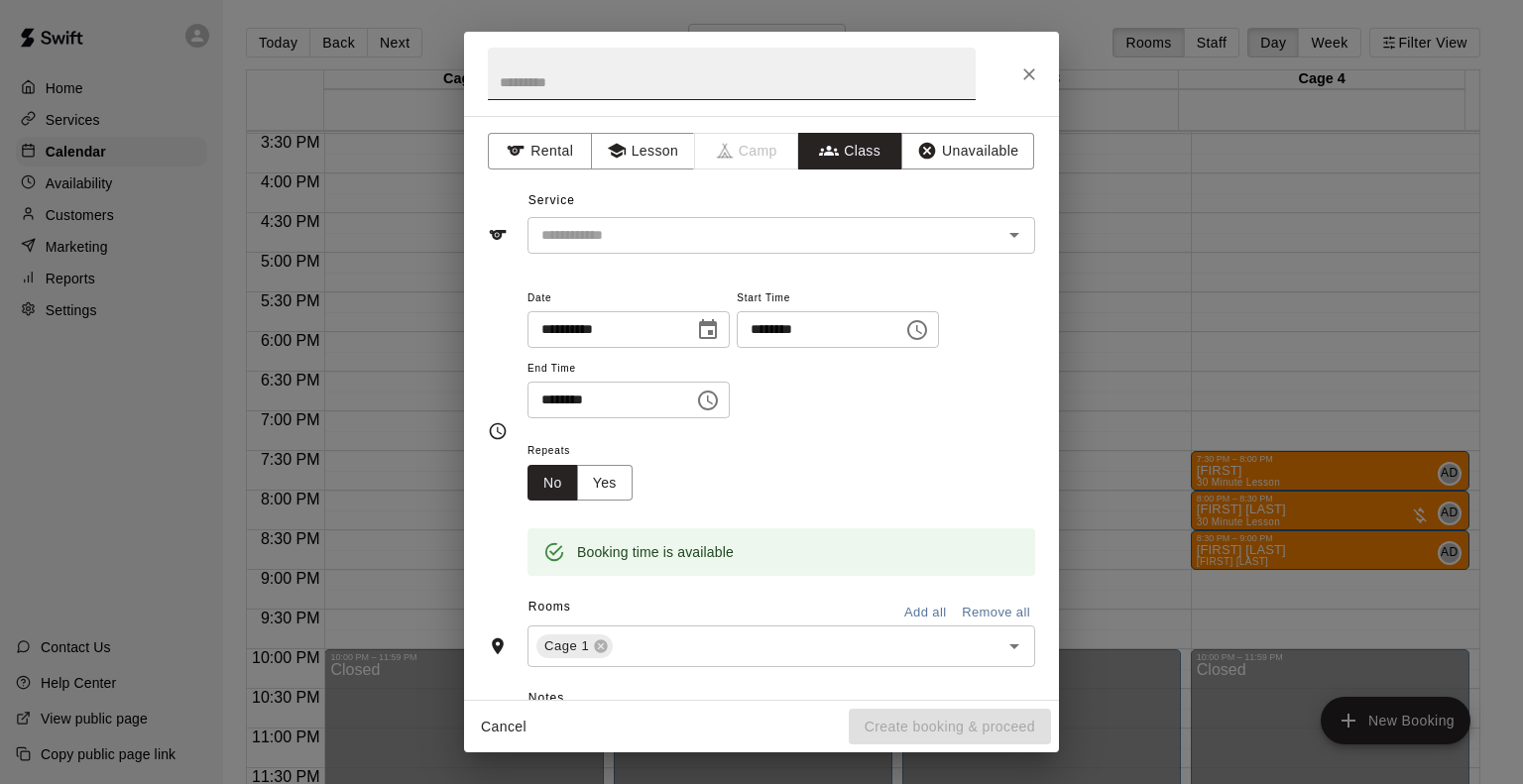click at bounding box center [732, 73] 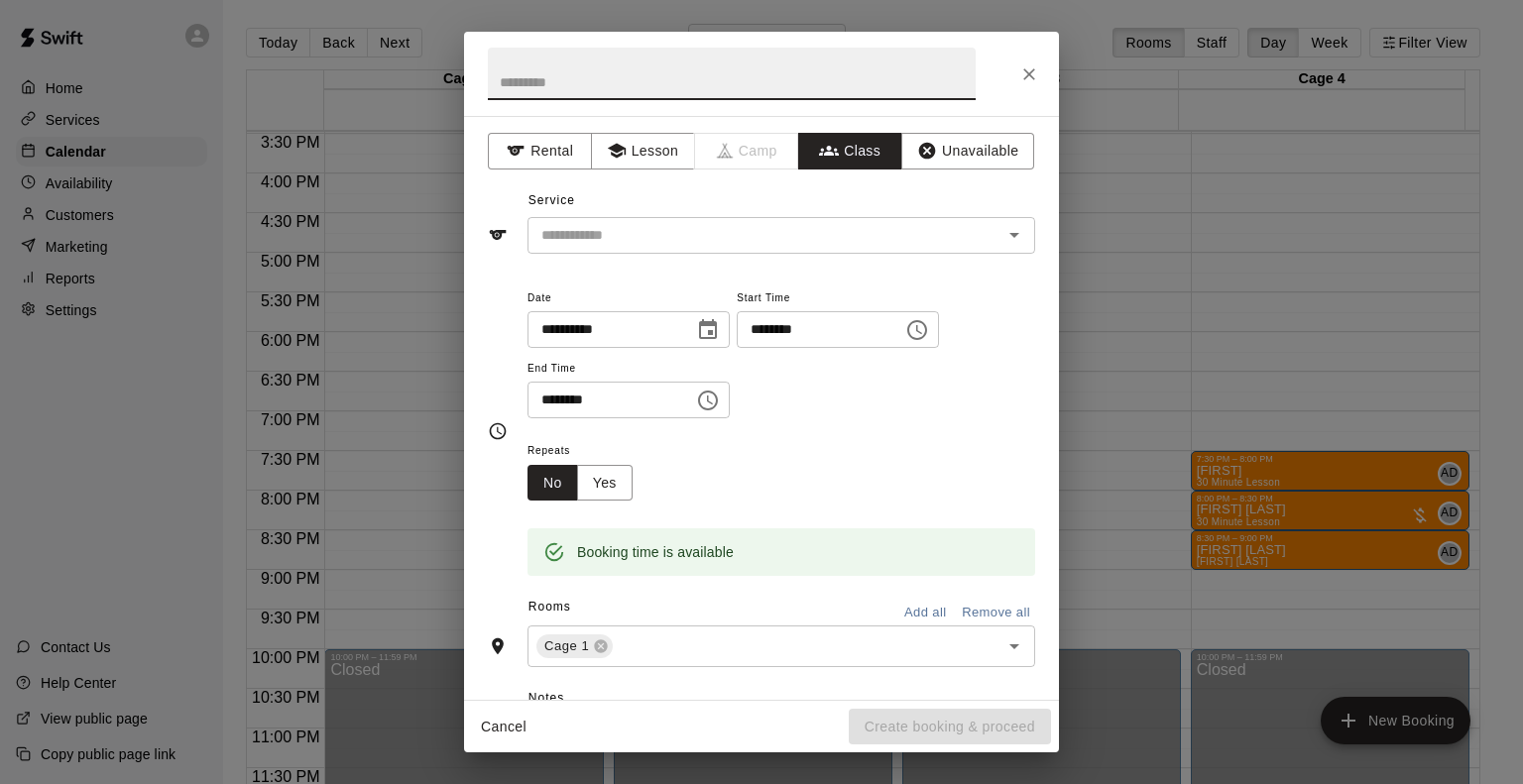type on "*" 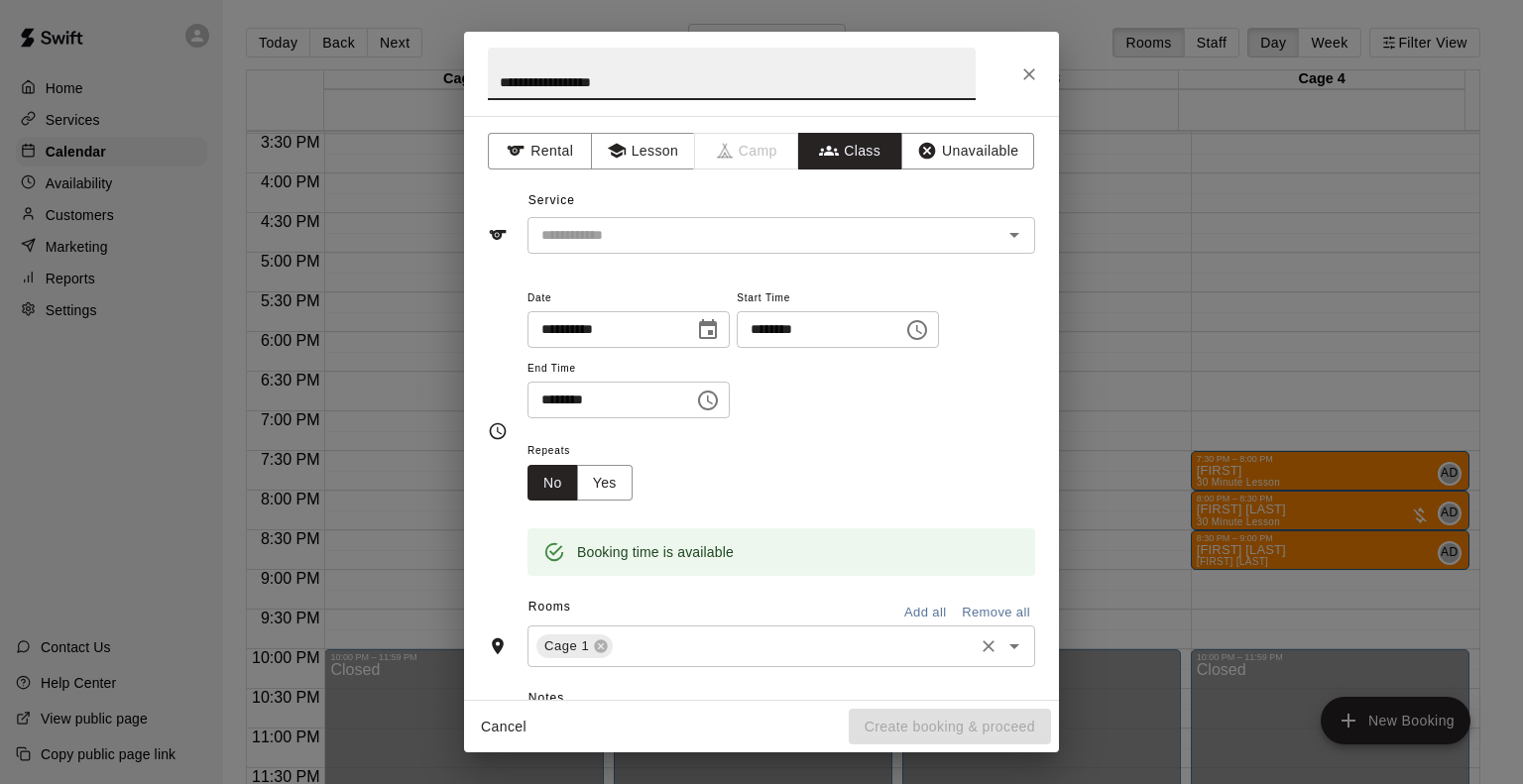 type on "**********" 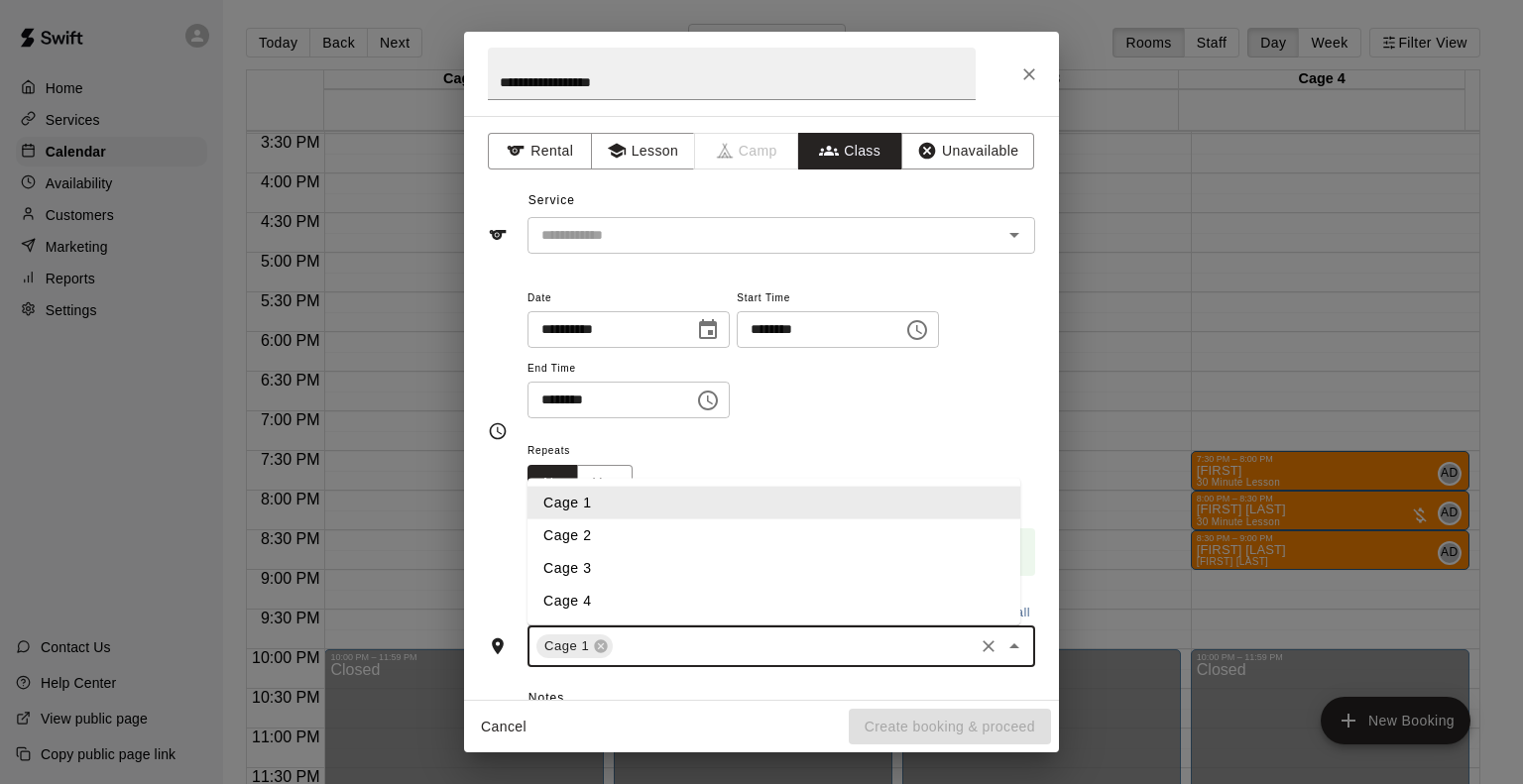 click at bounding box center (793, 646) 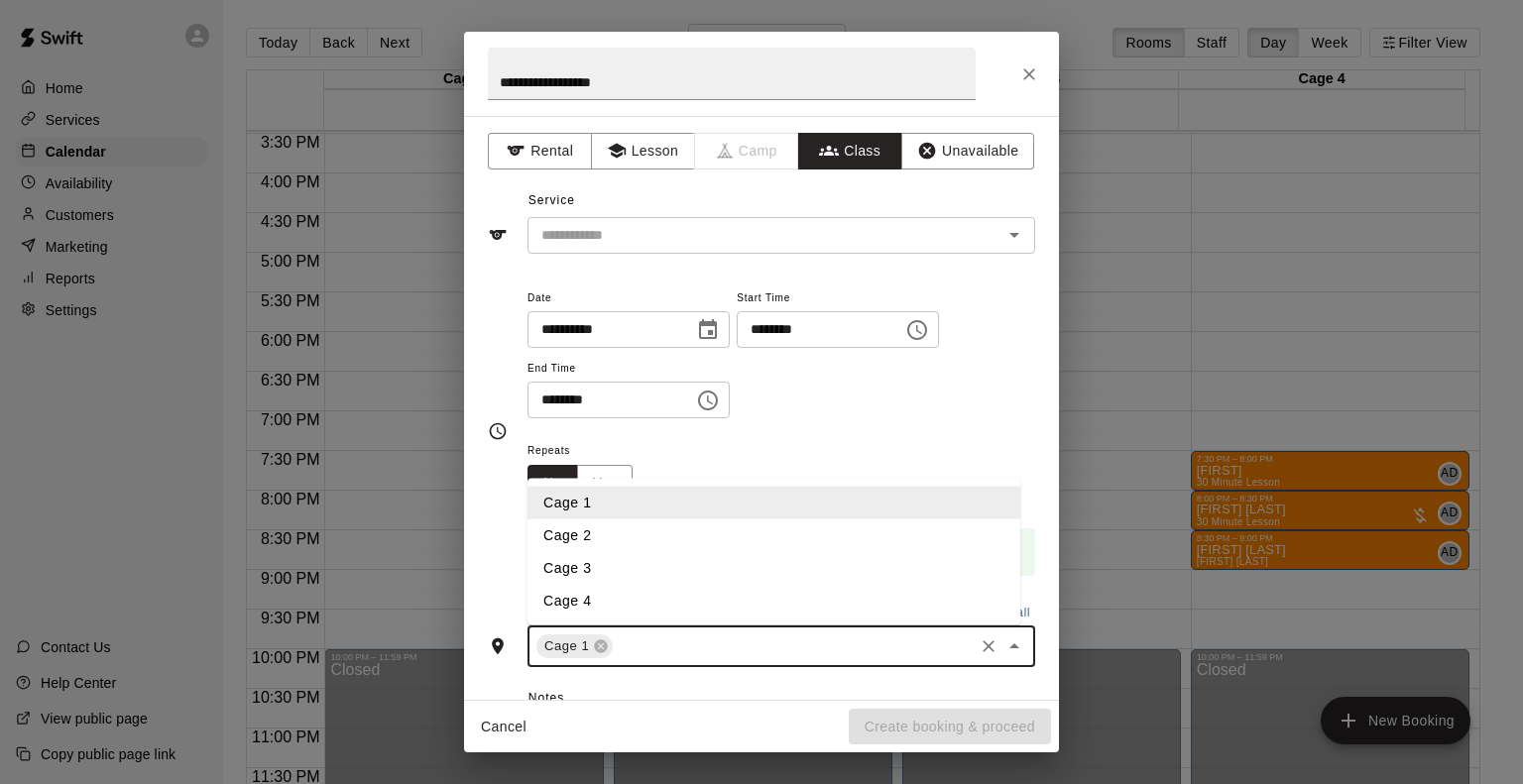 click on "Cage 2" at bounding box center (773, 535) 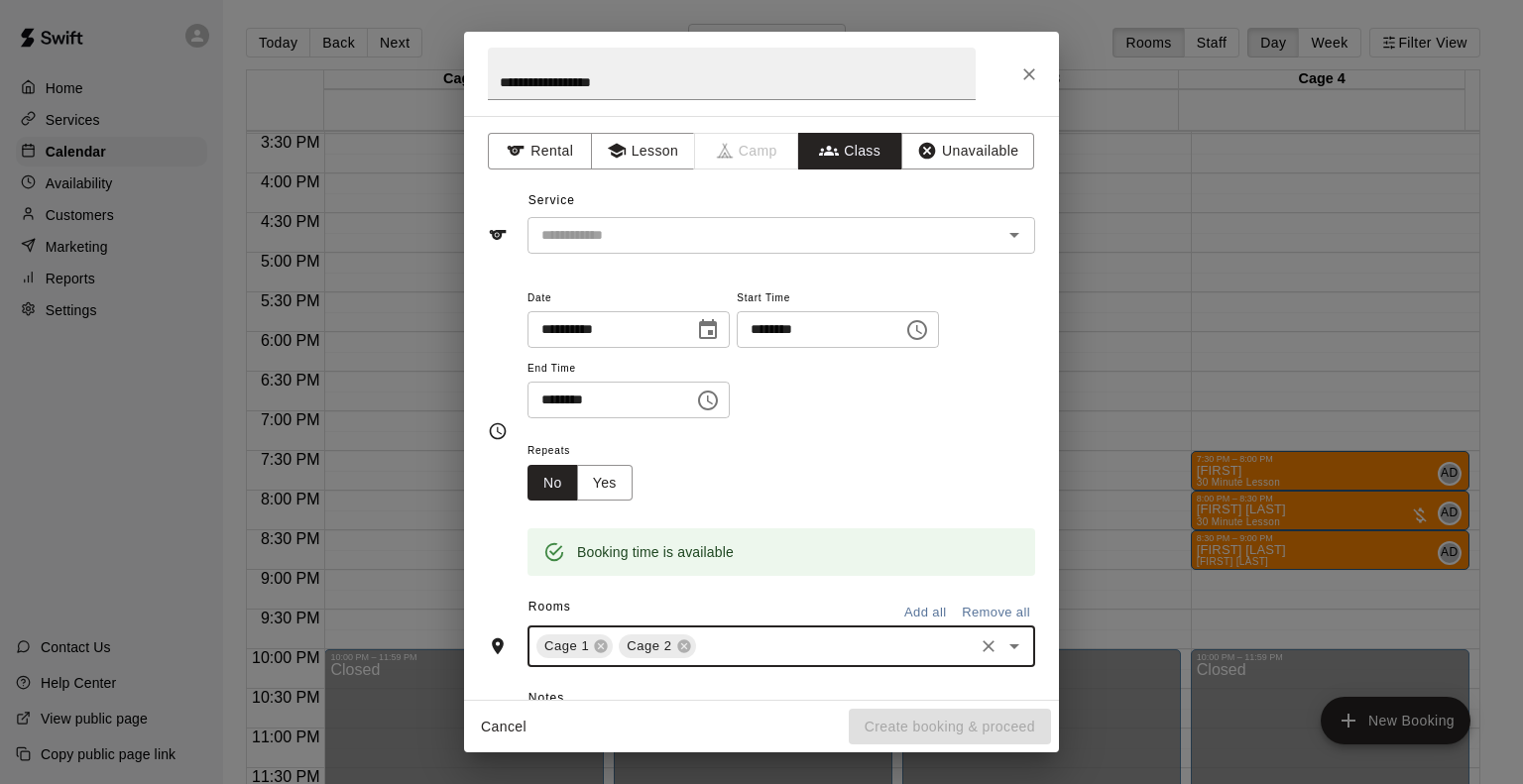 click at bounding box center [835, 646] 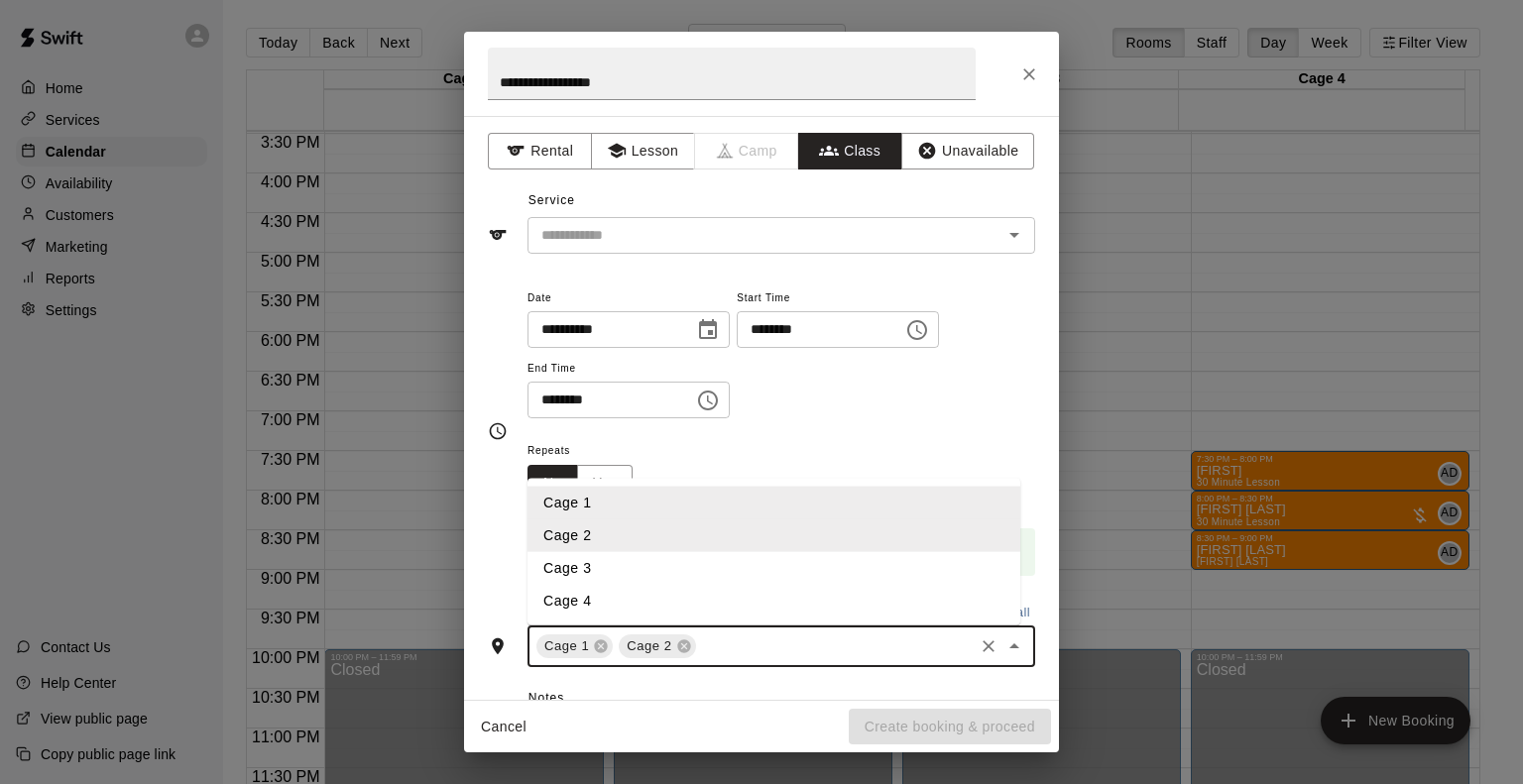 click on "Cage 3" at bounding box center [773, 568] 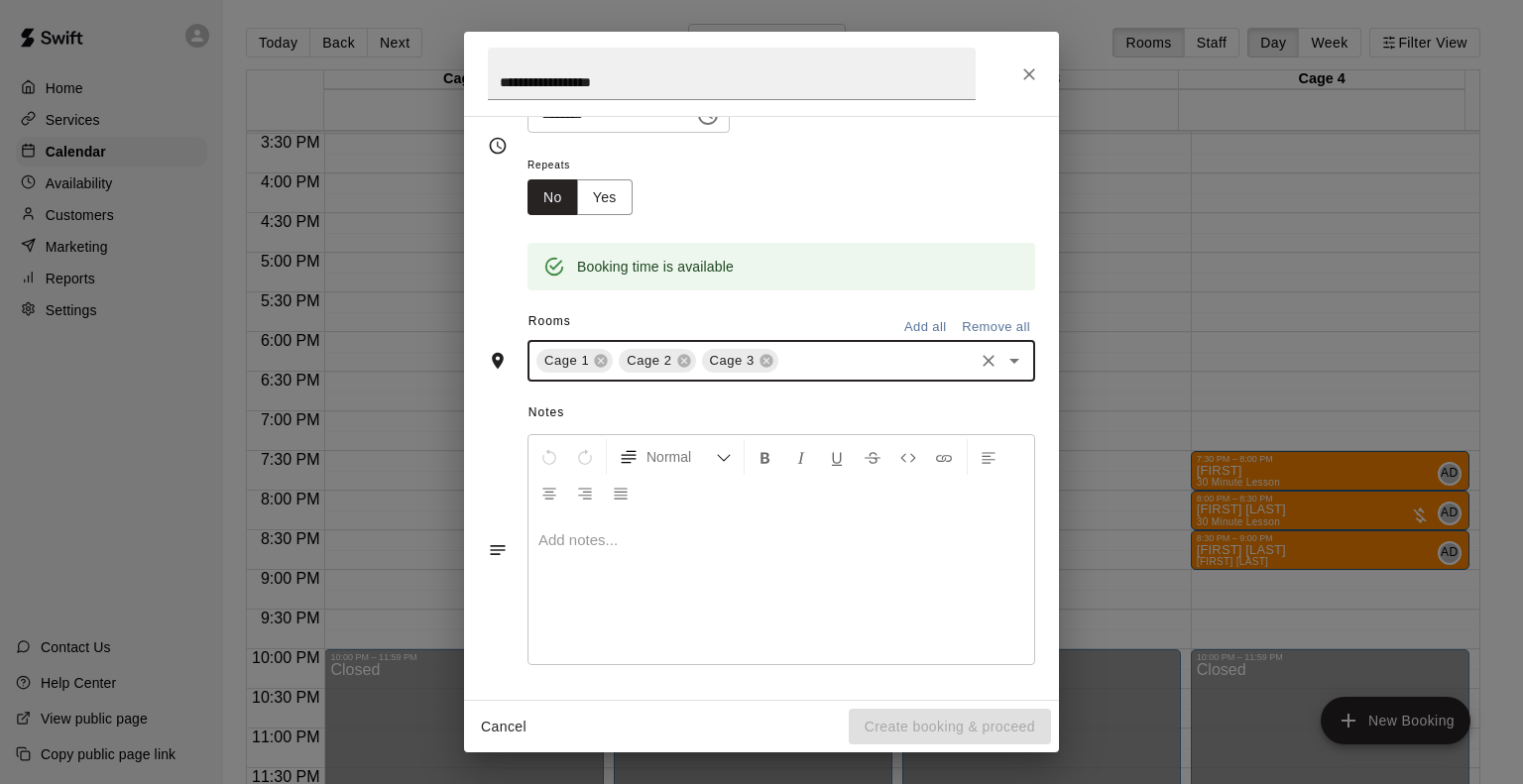 scroll, scrollTop: 0, scrollLeft: 0, axis: both 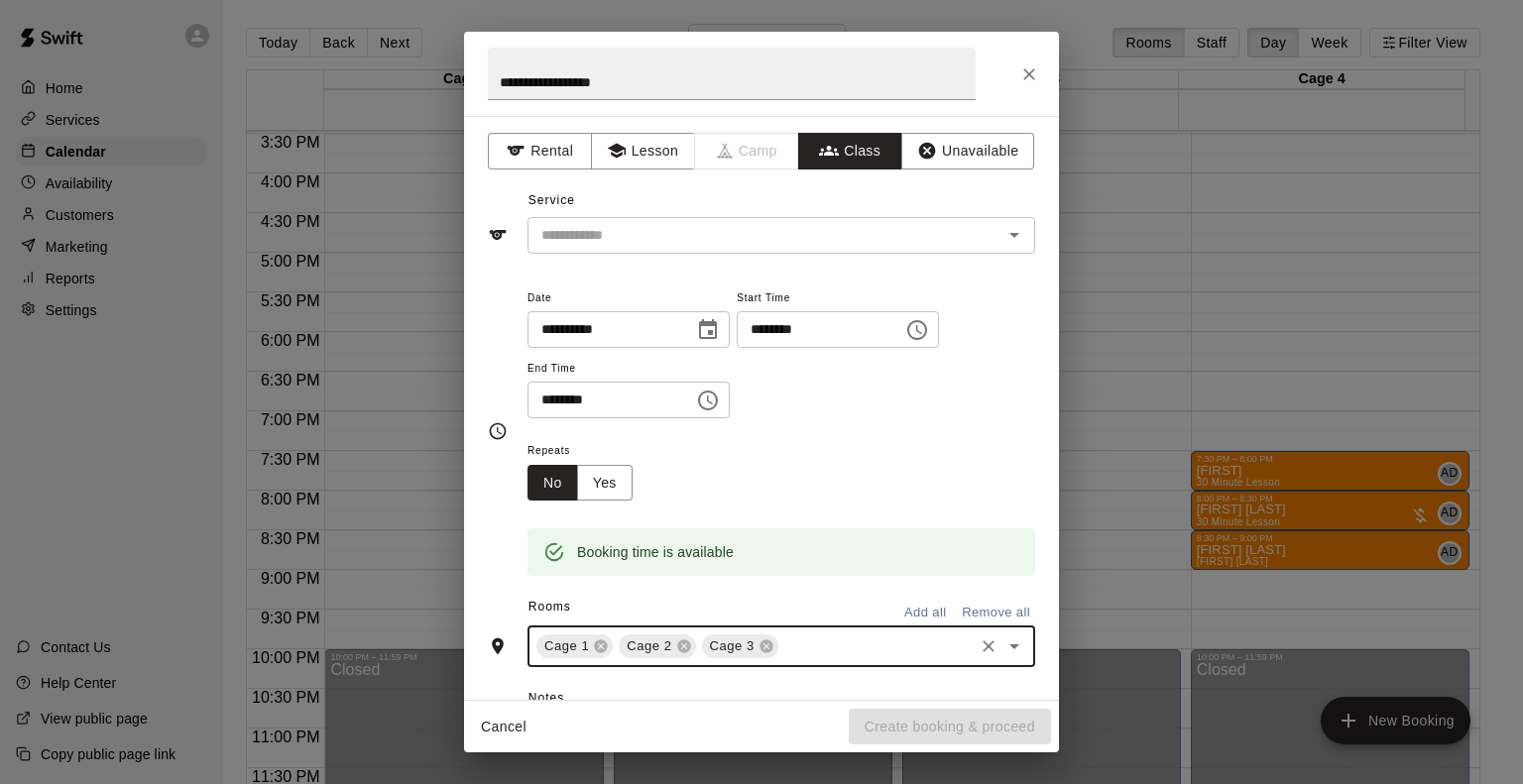click at bounding box center [764, 235] 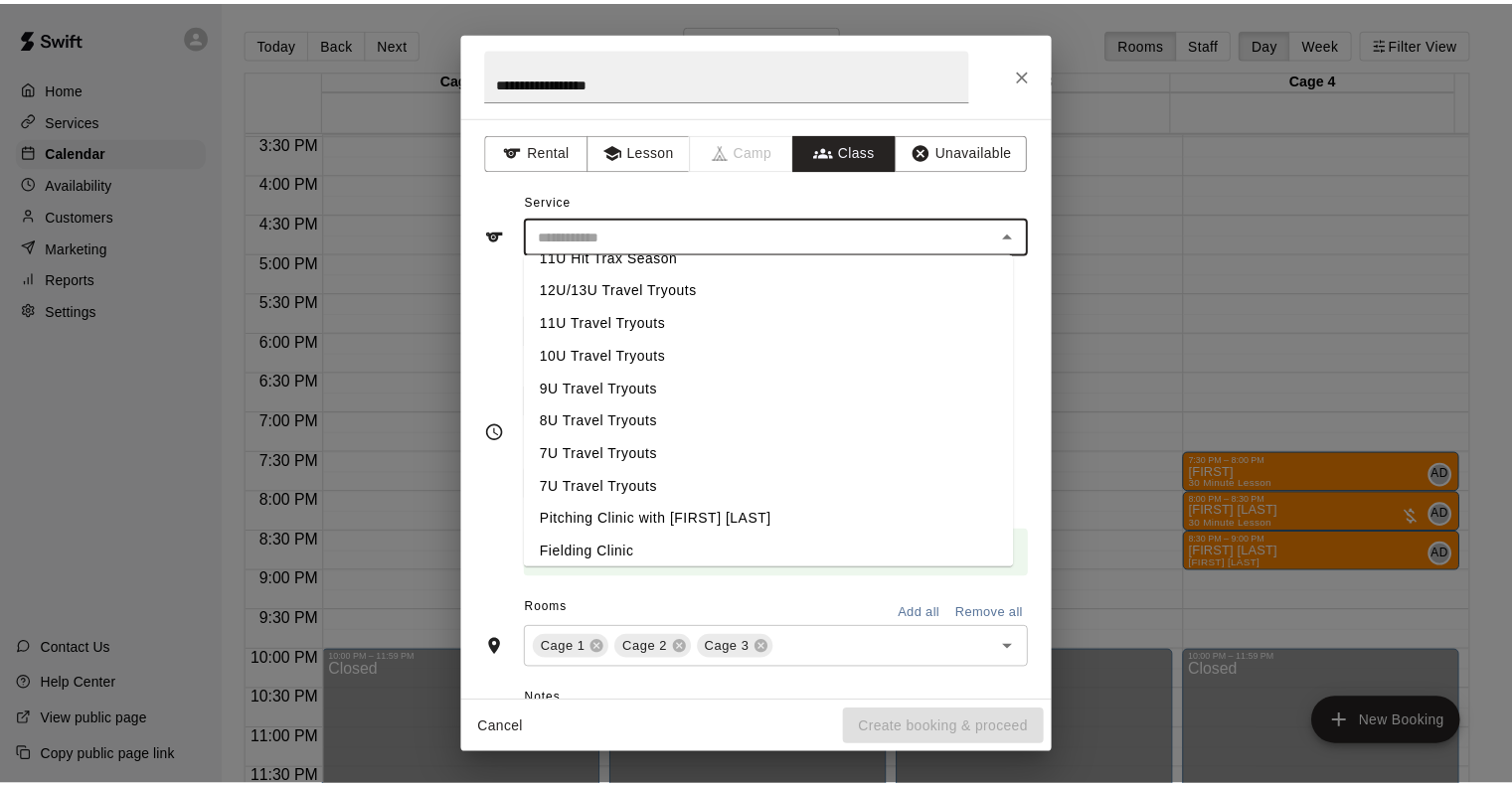 scroll, scrollTop: 324, scrollLeft: 0, axis: vertical 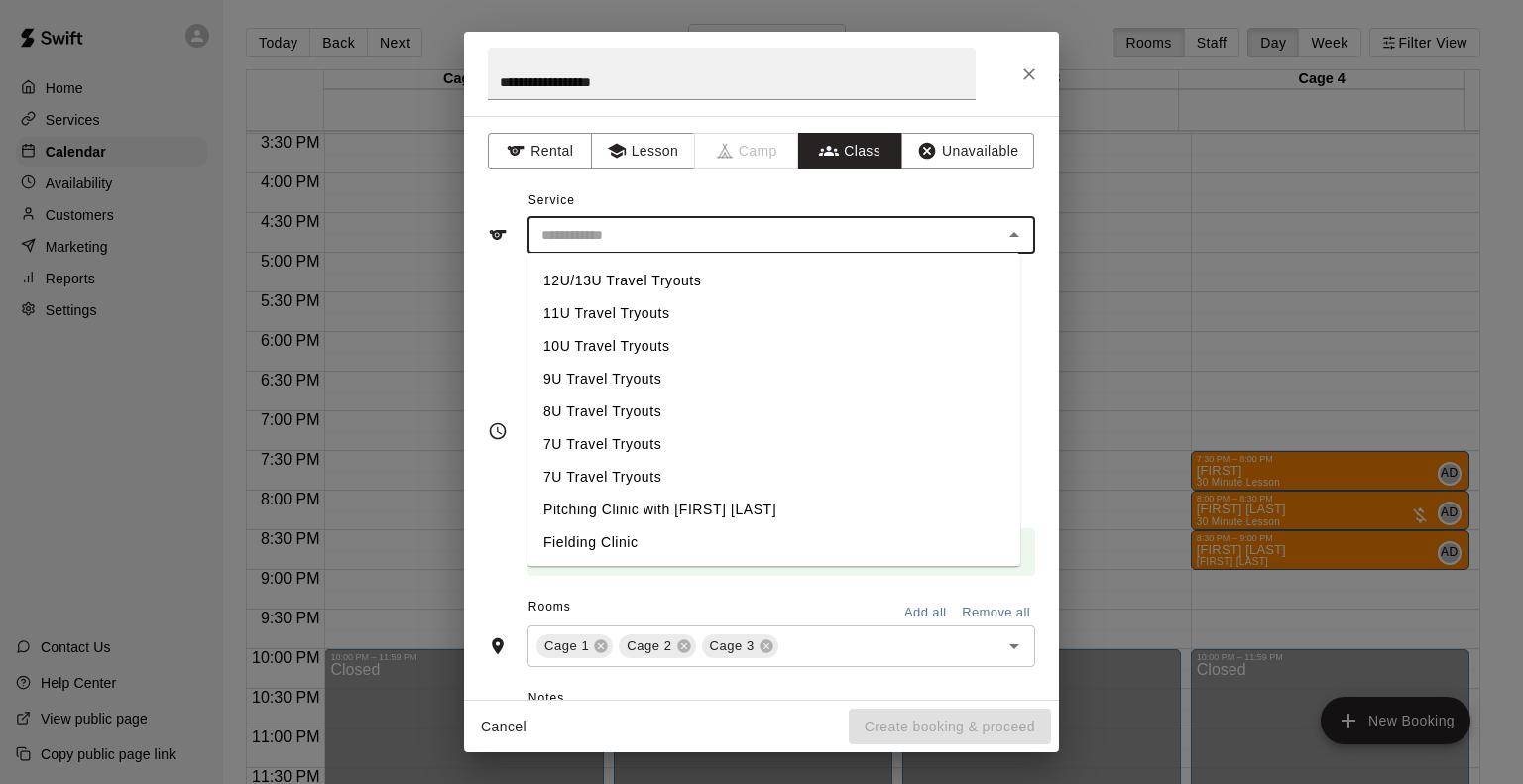 drag, startPoint x: 618, startPoint y: 307, endPoint x: 648, endPoint y: 444, distance: 140.24621 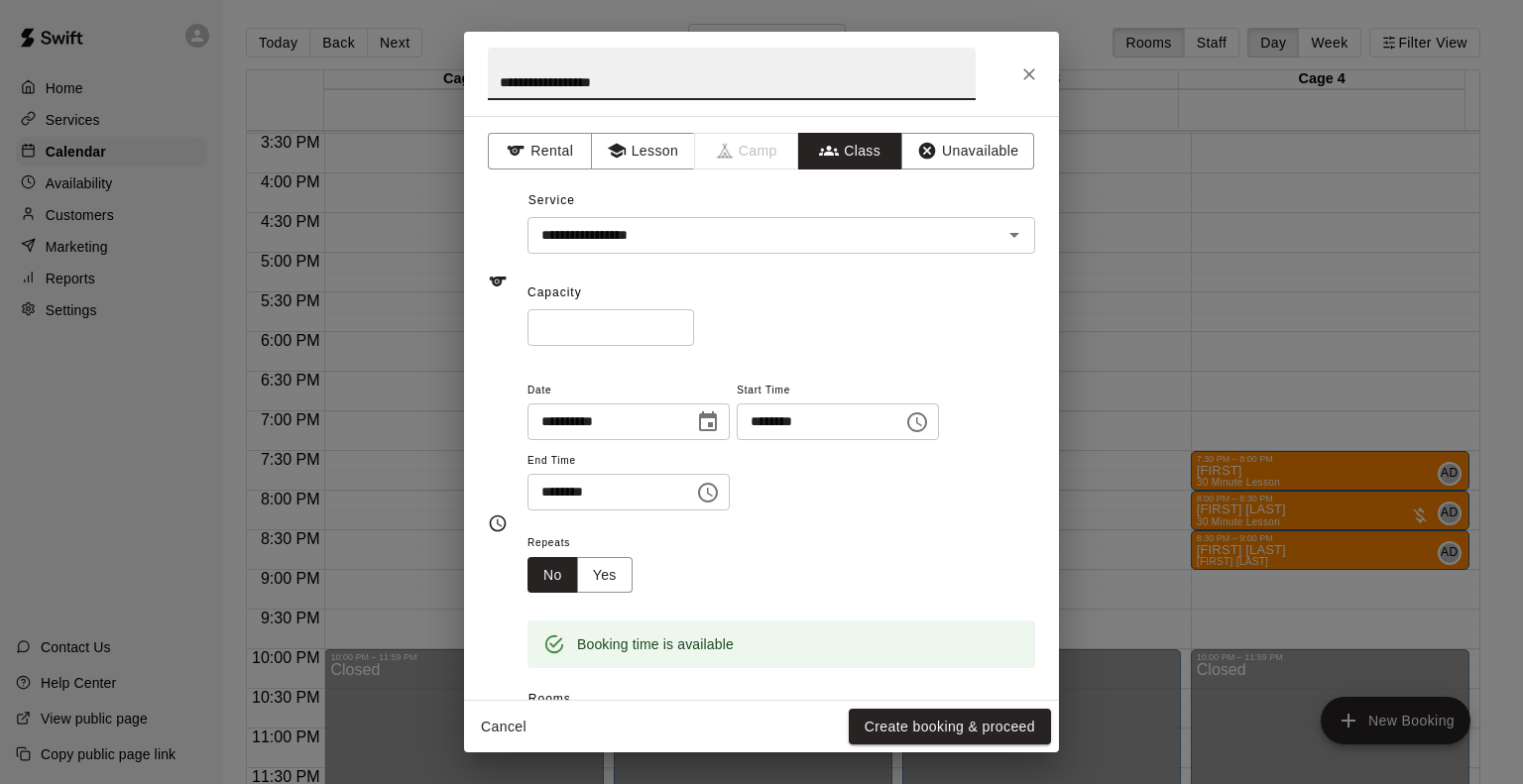 drag, startPoint x: 662, startPoint y: 71, endPoint x: 278, endPoint y: 72, distance: 384.0013 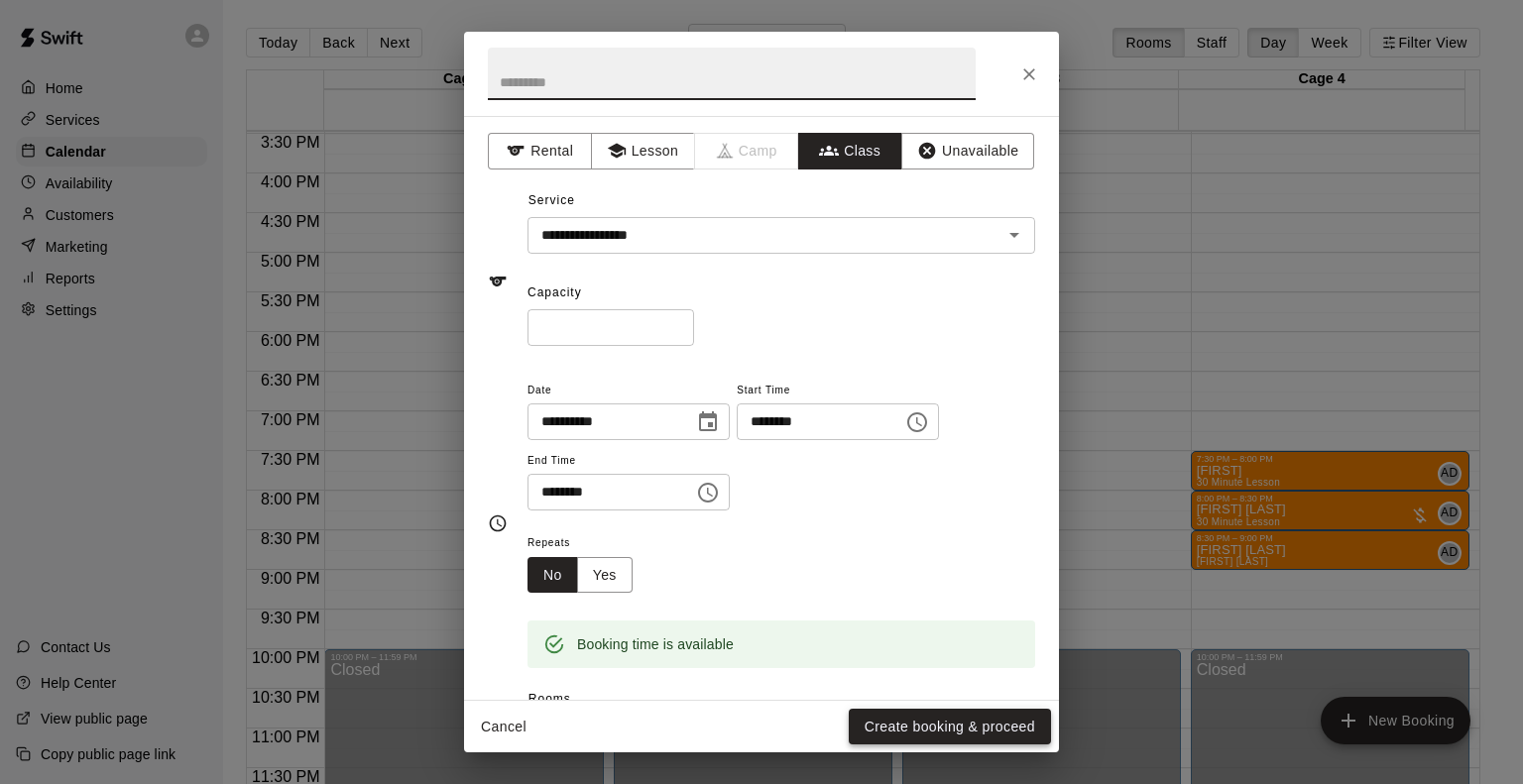 type 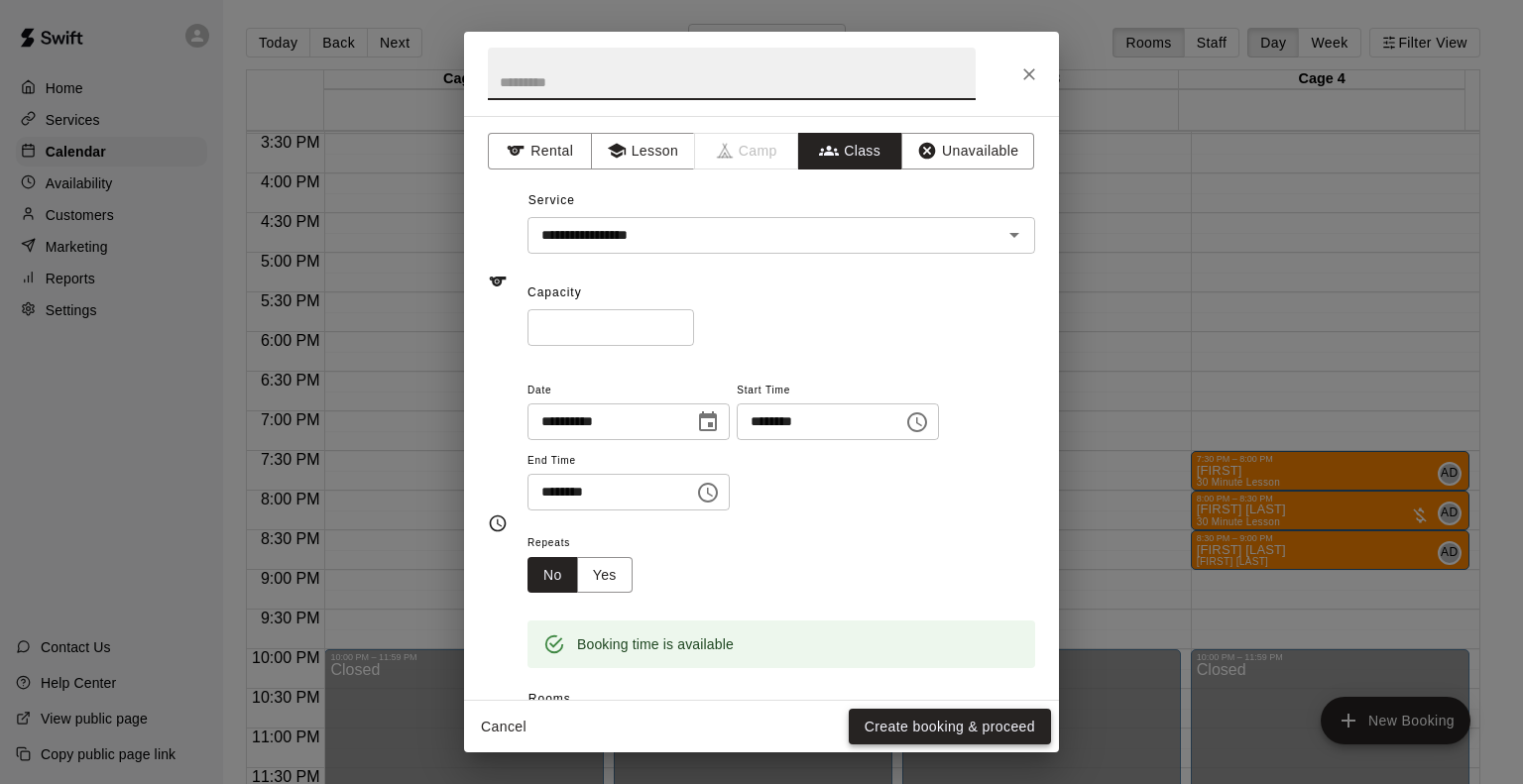 click on "Create booking & proceed" at bounding box center [950, 727] 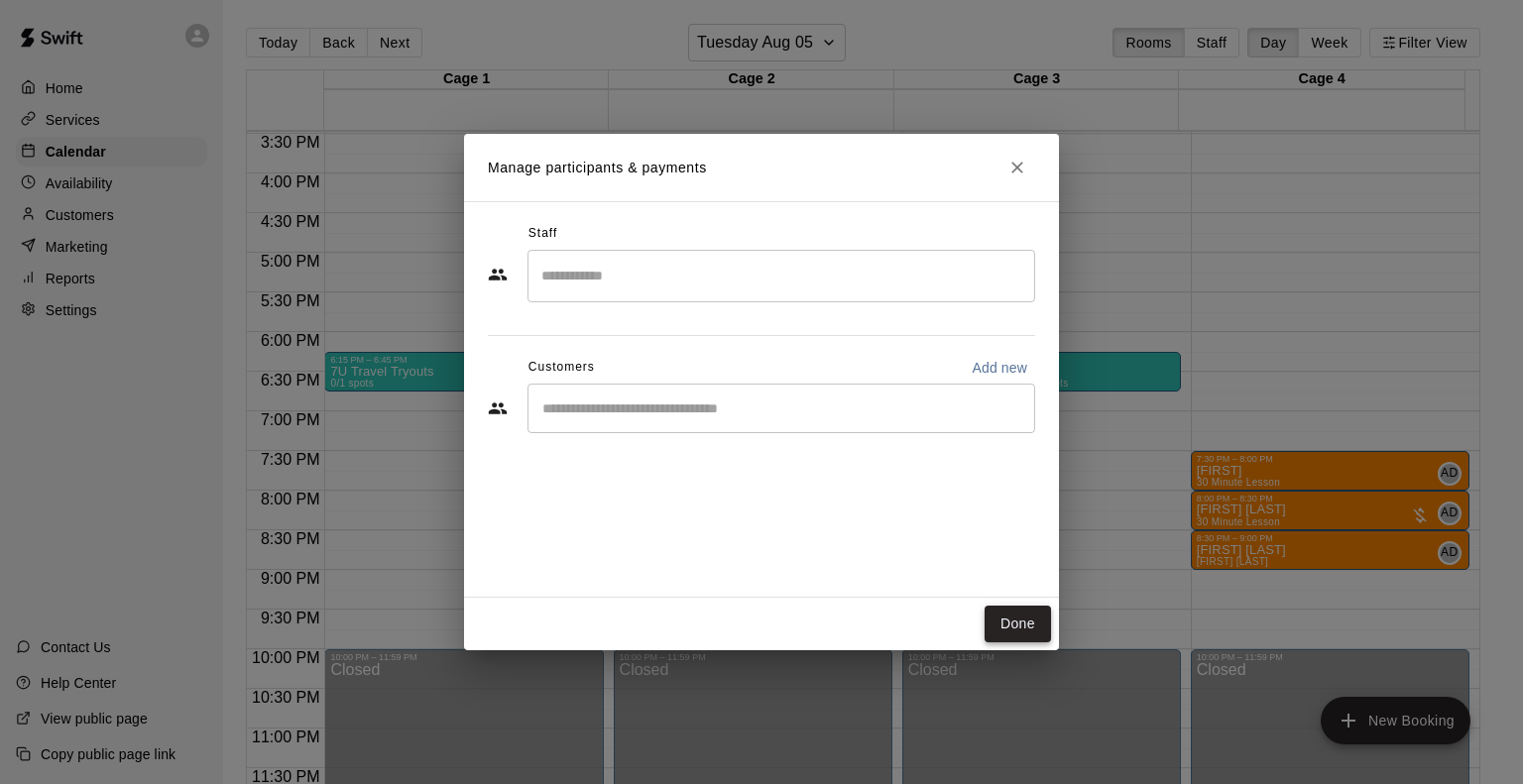 click on "Done" at bounding box center (1017, 623) 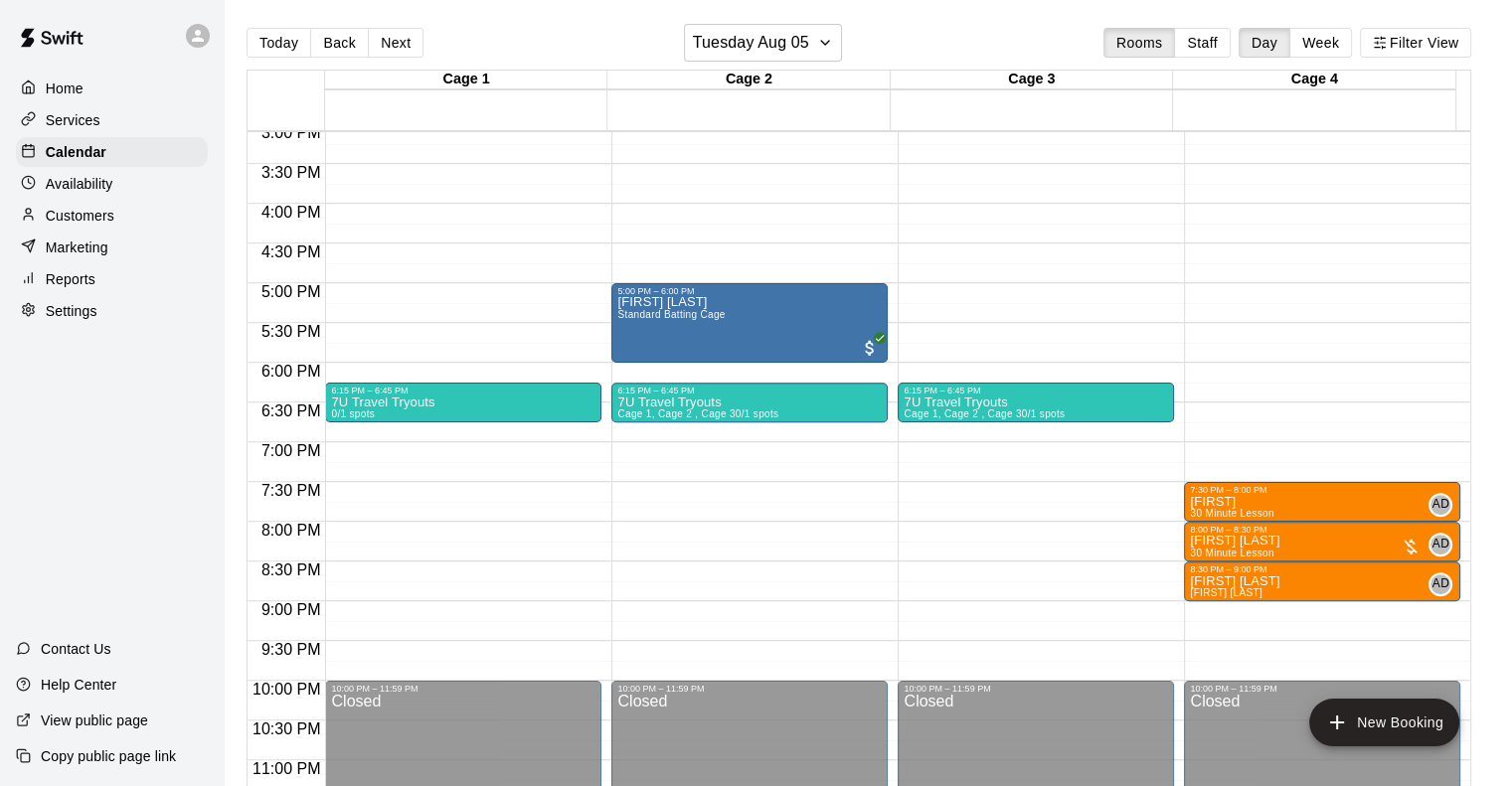 scroll, scrollTop: 1230, scrollLeft: 0, axis: vertical 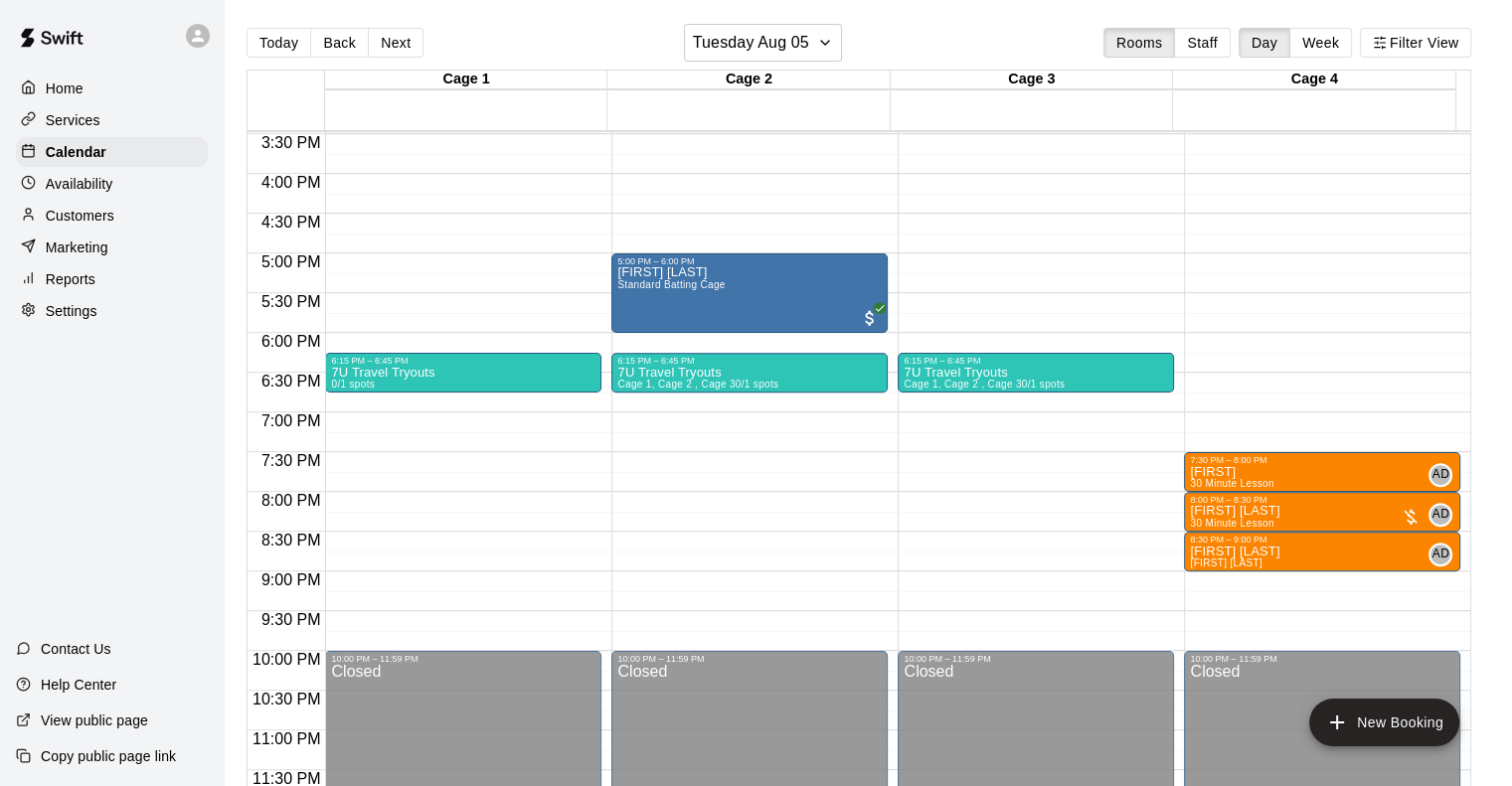 click on "[TIME] – [TIME] Closed [TIME] – [TIME] [MONTH] Multi Sport Camp Day 2 ([TIME]-[TIME]) 0/8 spots [TIME] – [TIME] 7U Travel Tryouts 0/1 spots [TIME] – [TIME] Closed" at bounding box center [463, -144] 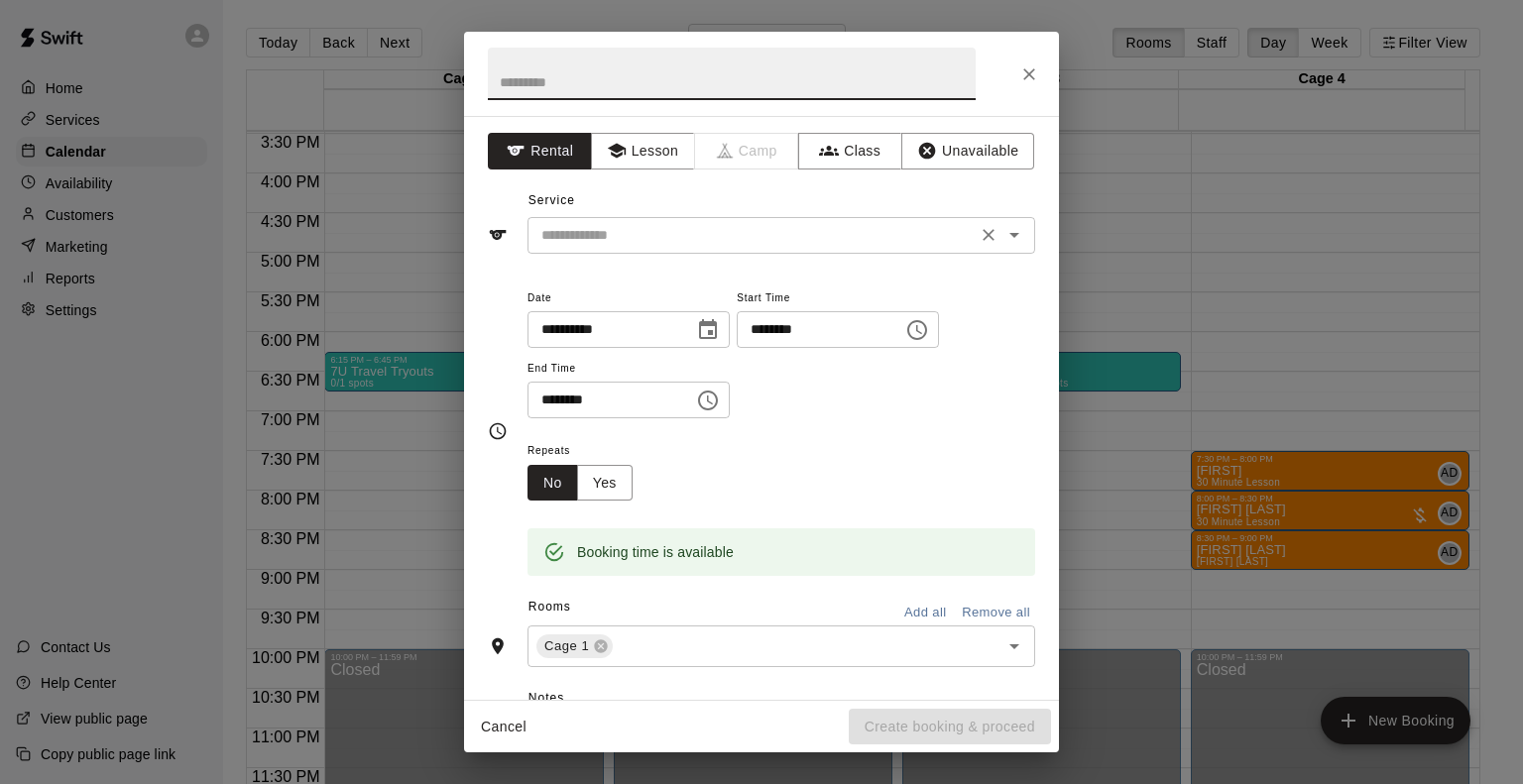 click at bounding box center [752, 235] 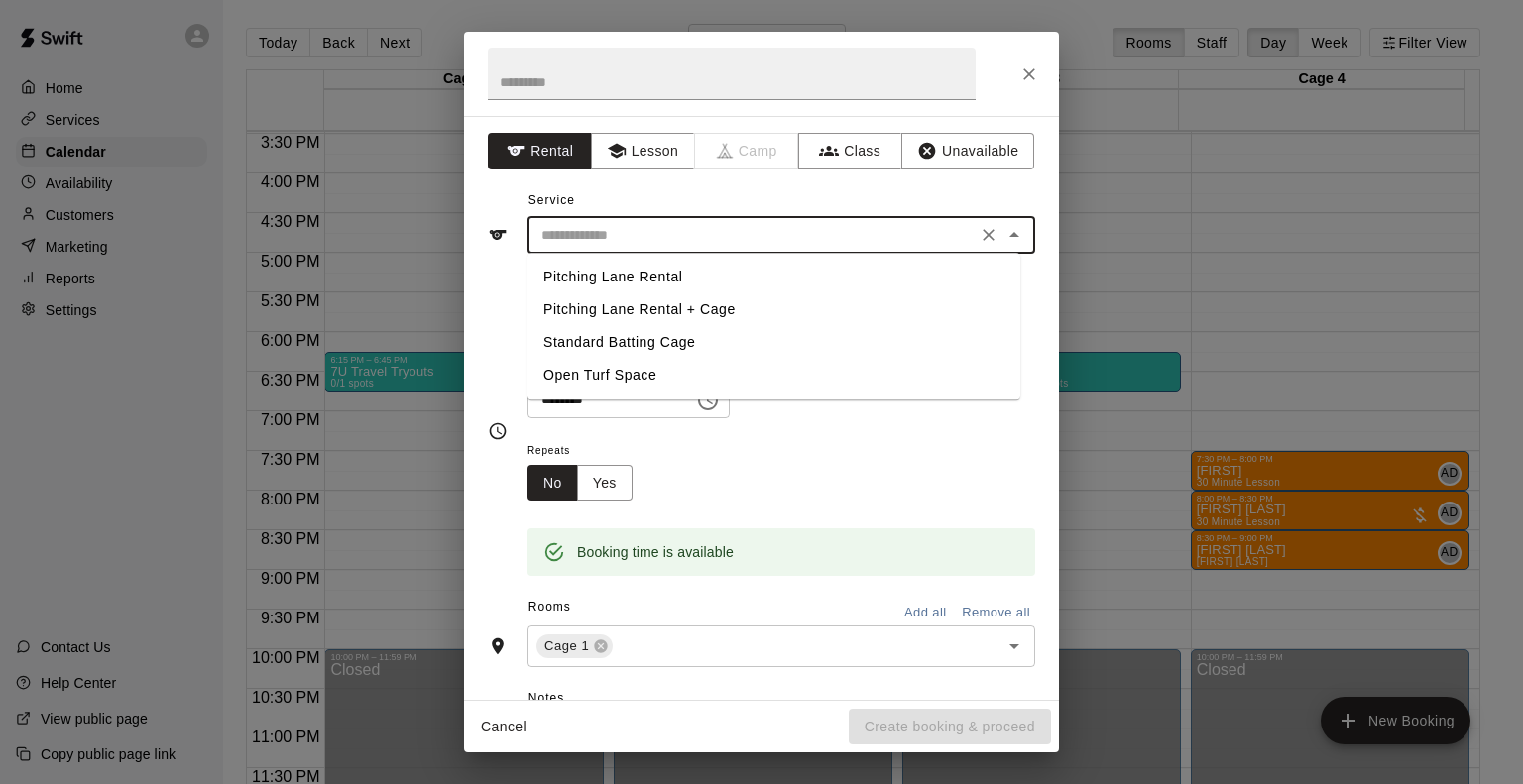 click on "Standard Batting Cage" at bounding box center (773, 342) 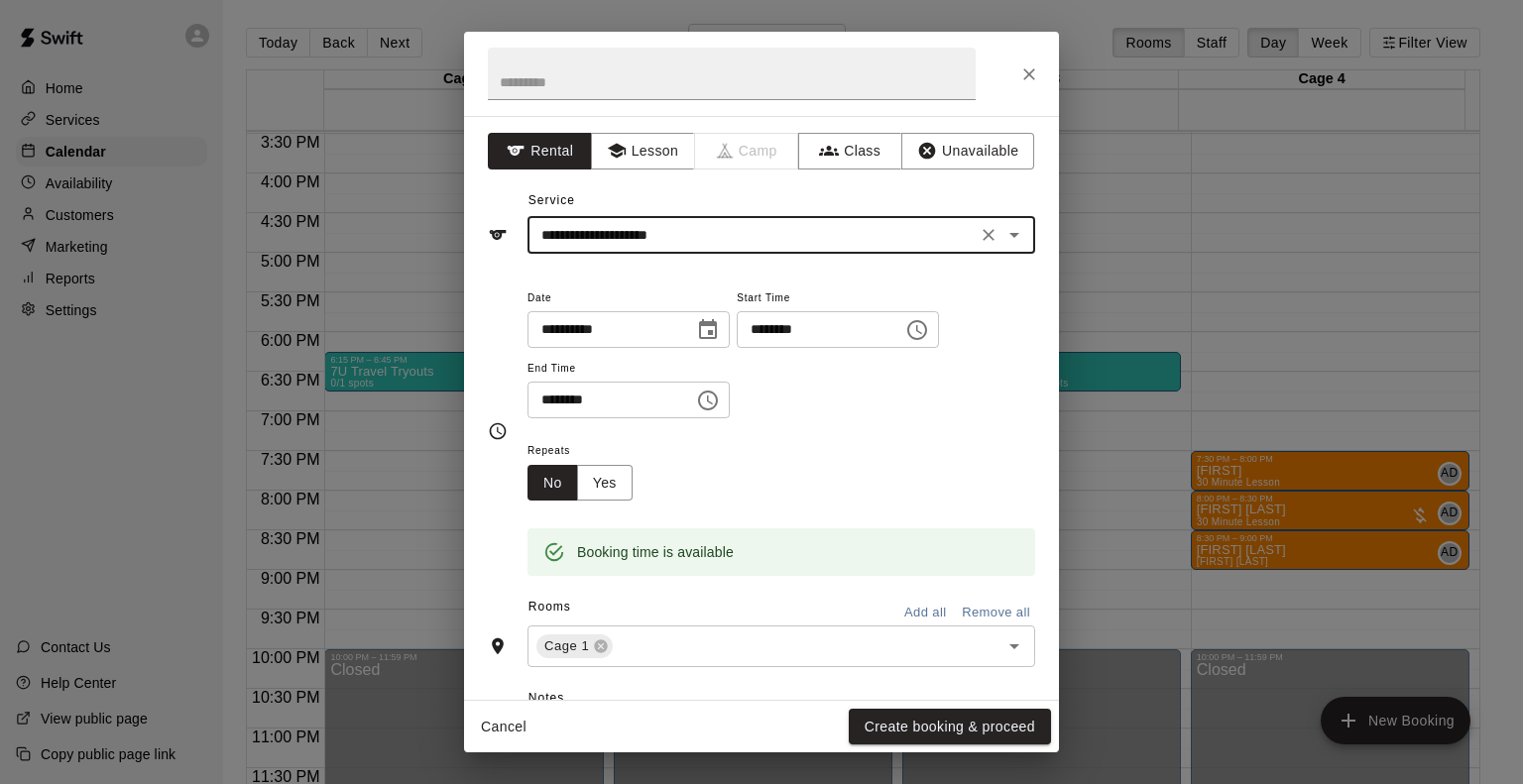 click on "**********" at bounding box center [762, 407] 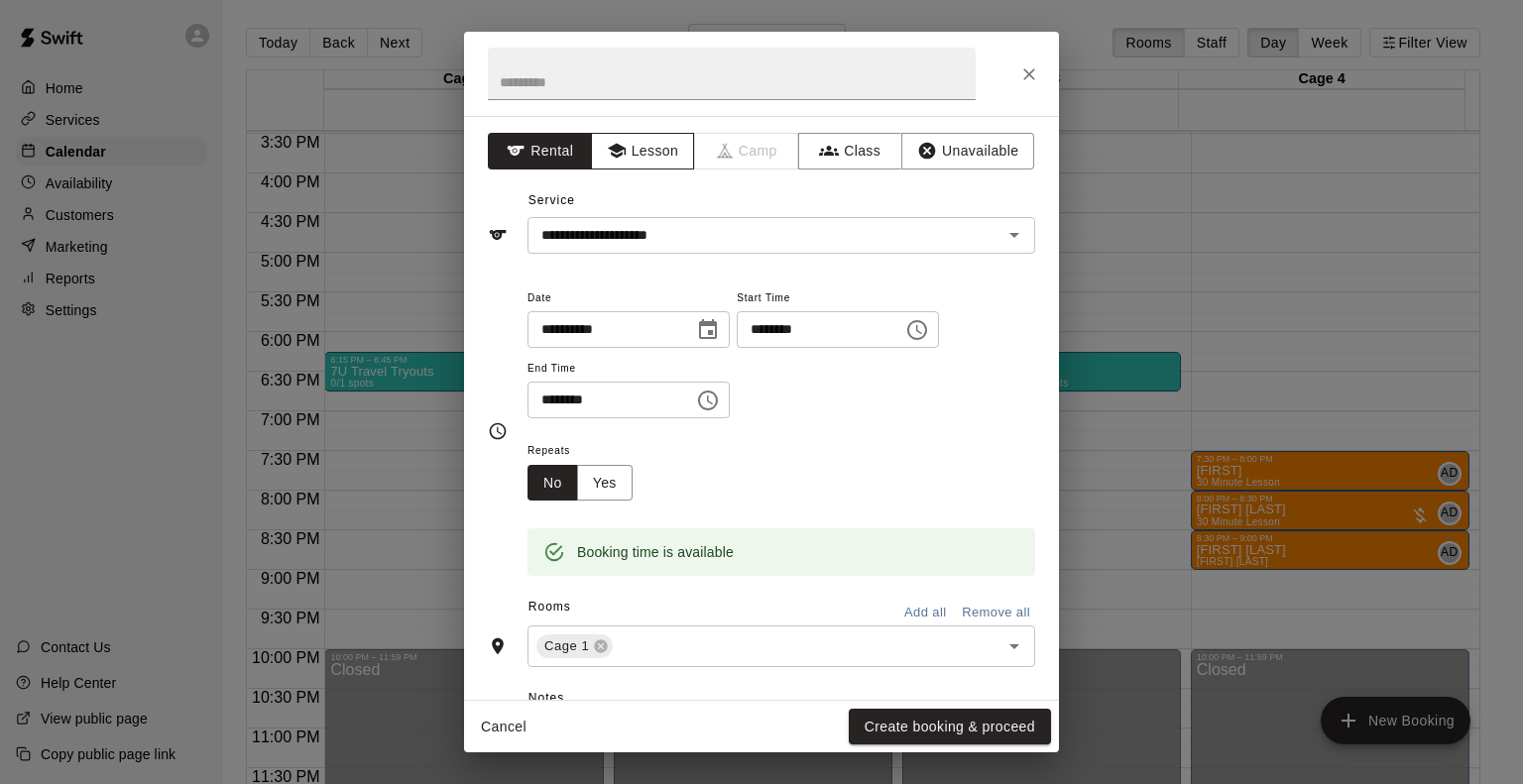 click on "Lesson" at bounding box center (643, 151) 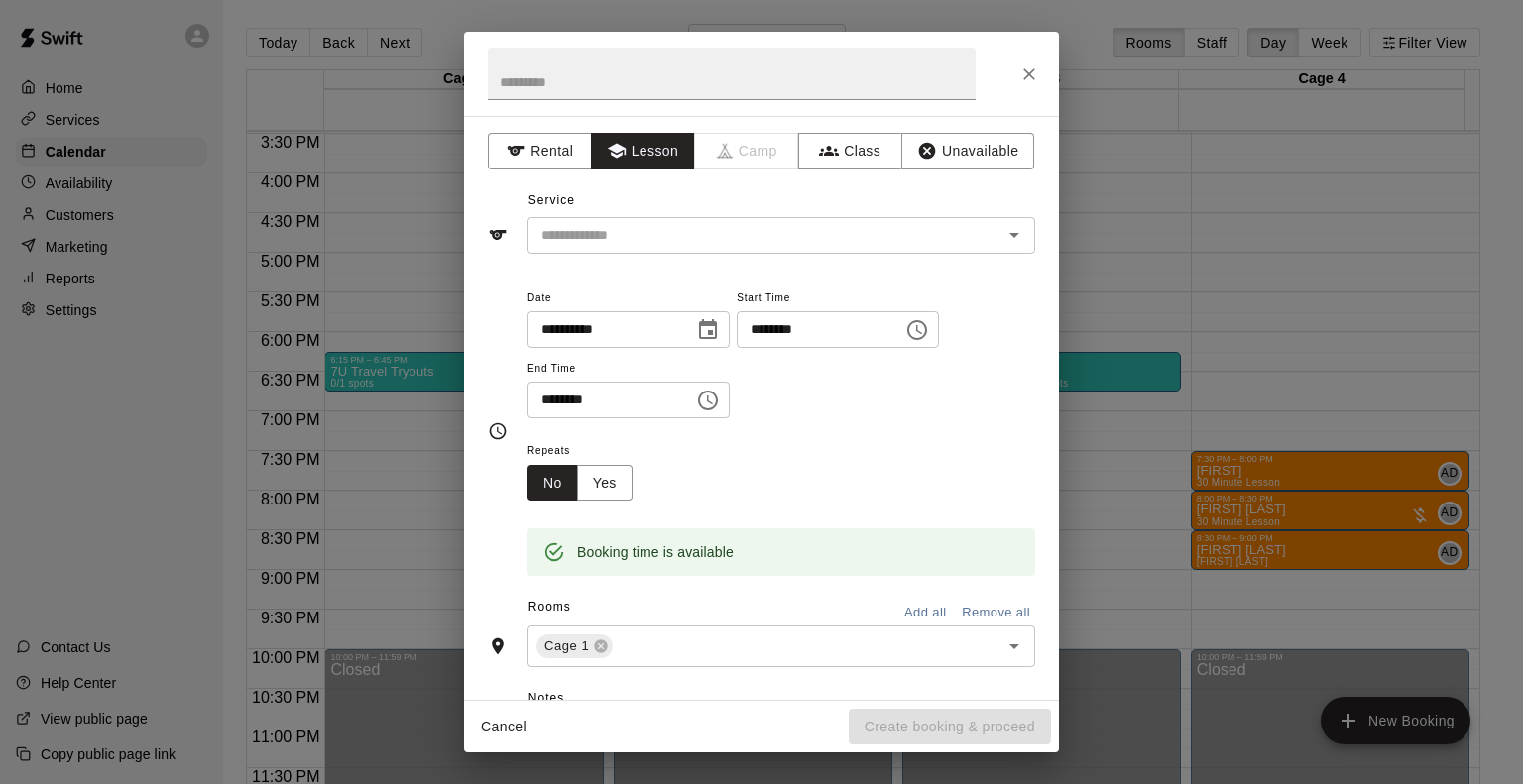 click on "**********" at bounding box center [762, 407] 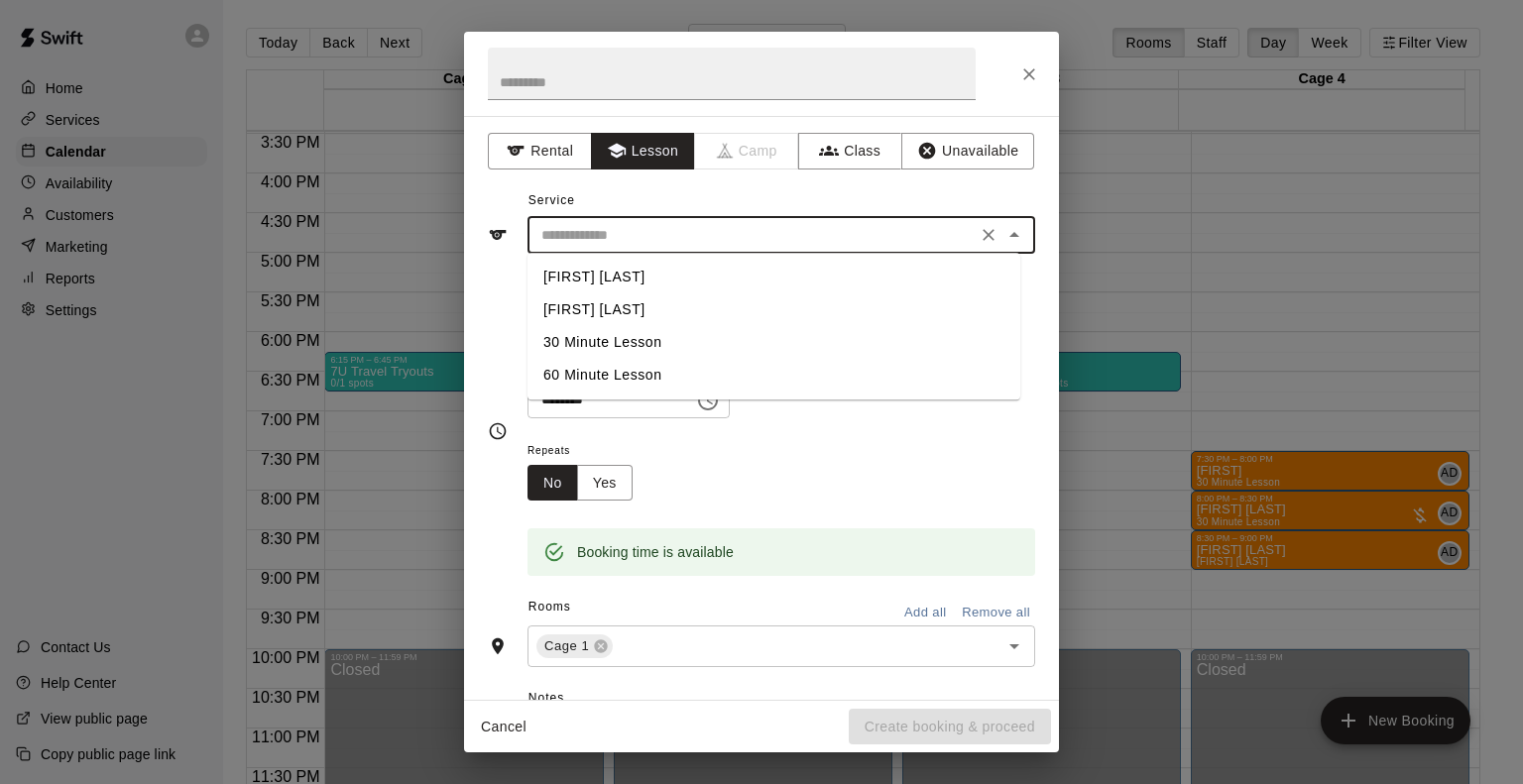 click at bounding box center [752, 235] 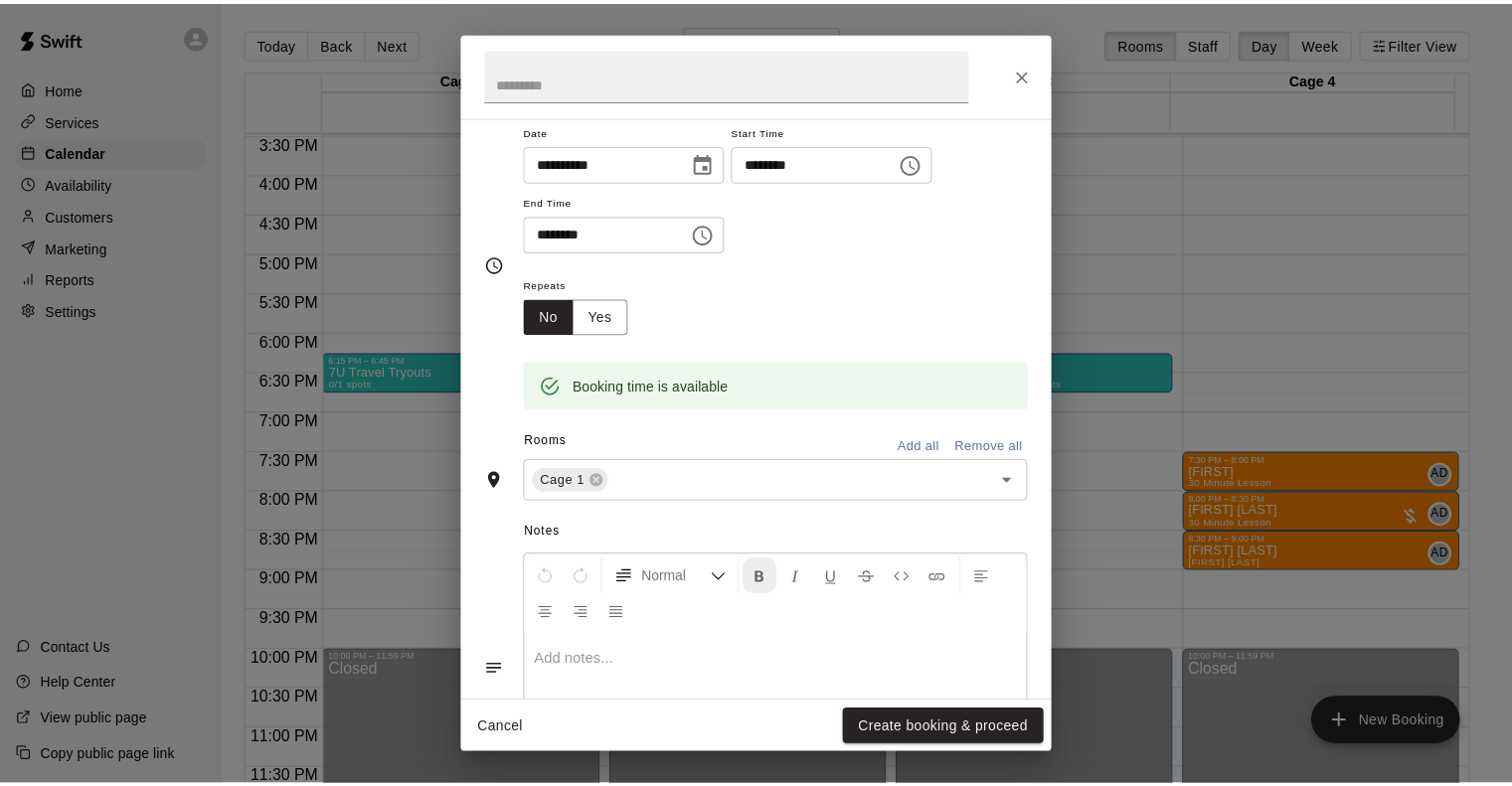 scroll, scrollTop: 286, scrollLeft: 0, axis: vertical 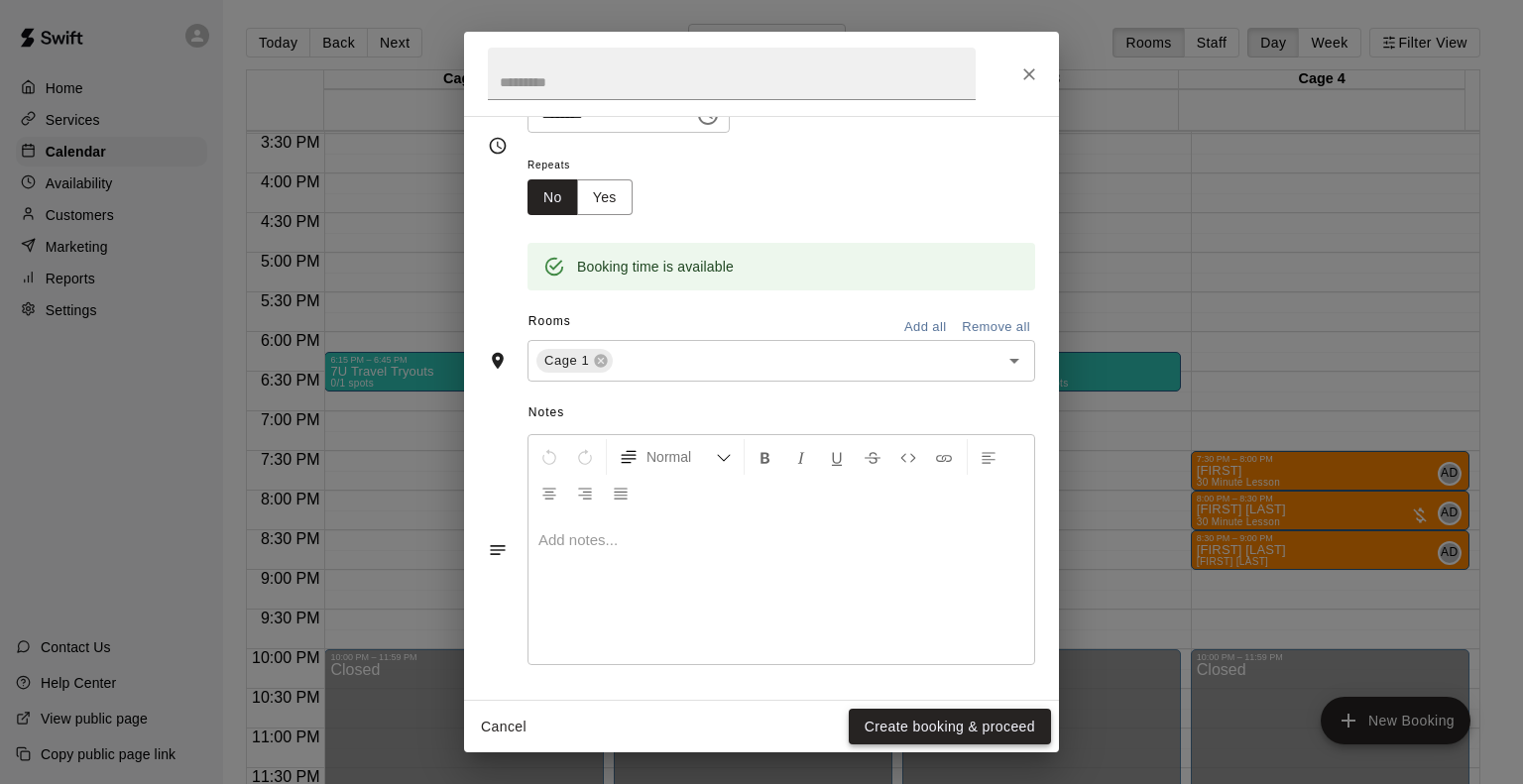 click on "Create booking & proceed" at bounding box center [950, 727] 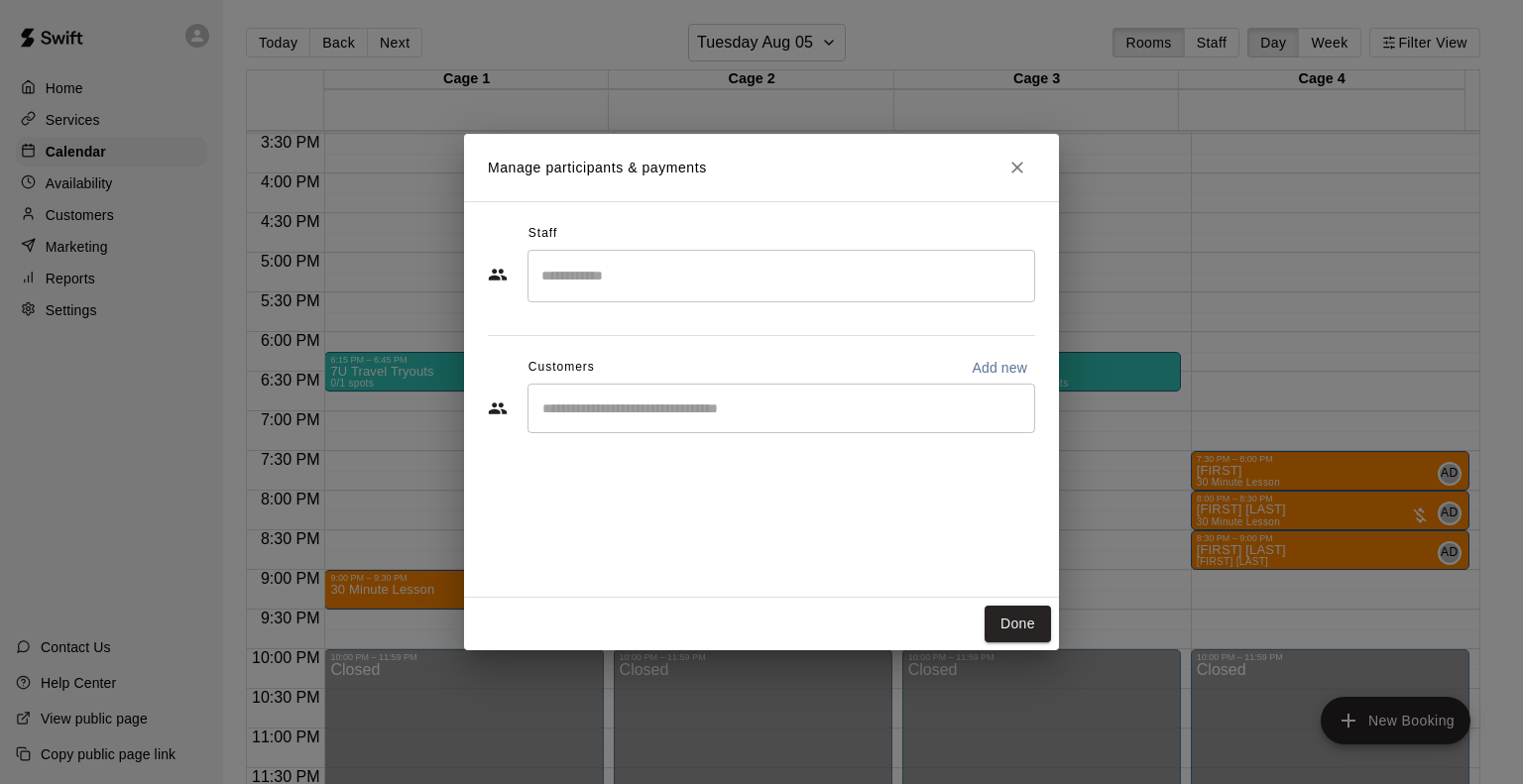 click at bounding box center (781, 276) 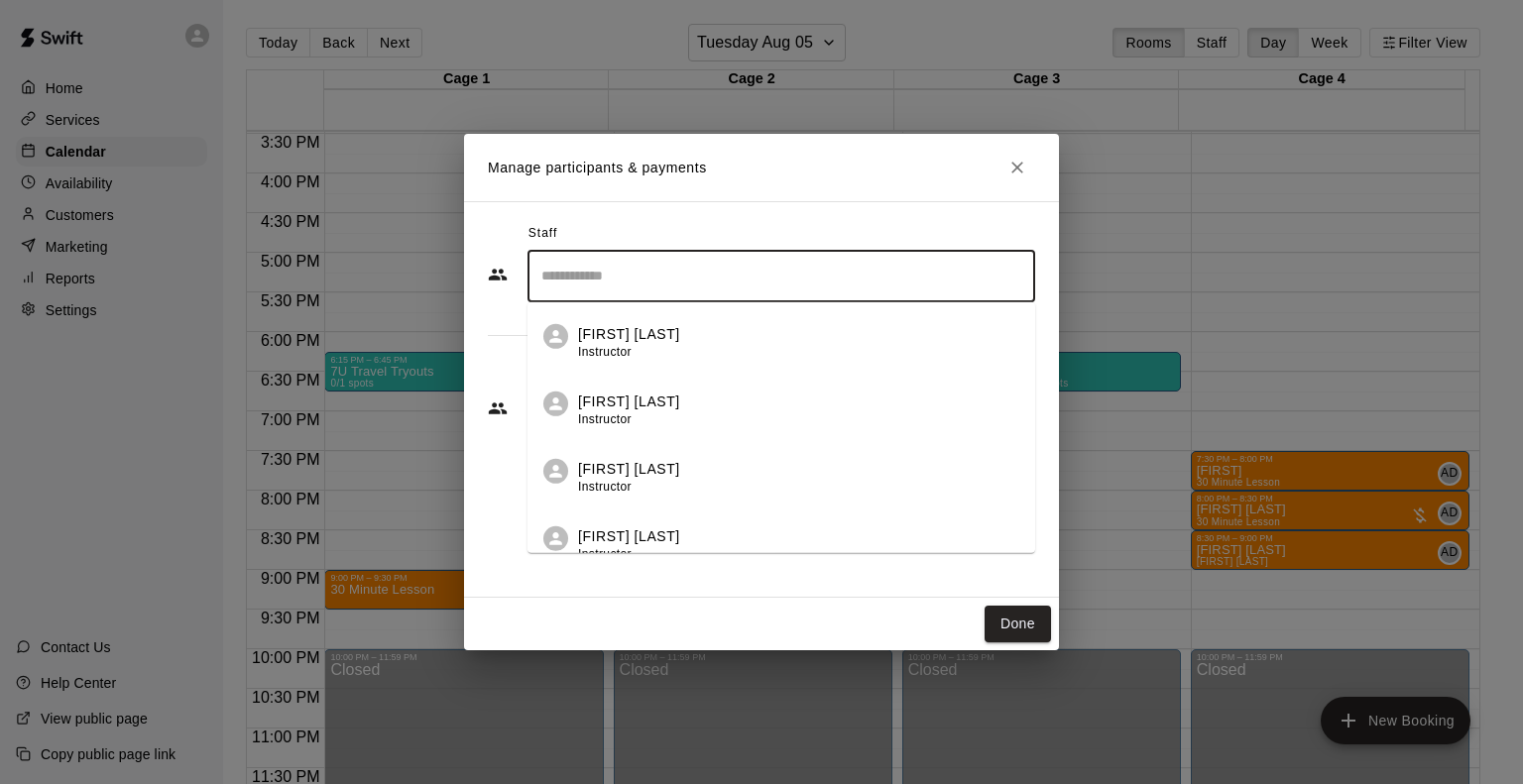 click on "[FIRST] [LAST] Instructor" at bounding box center (781, 403) 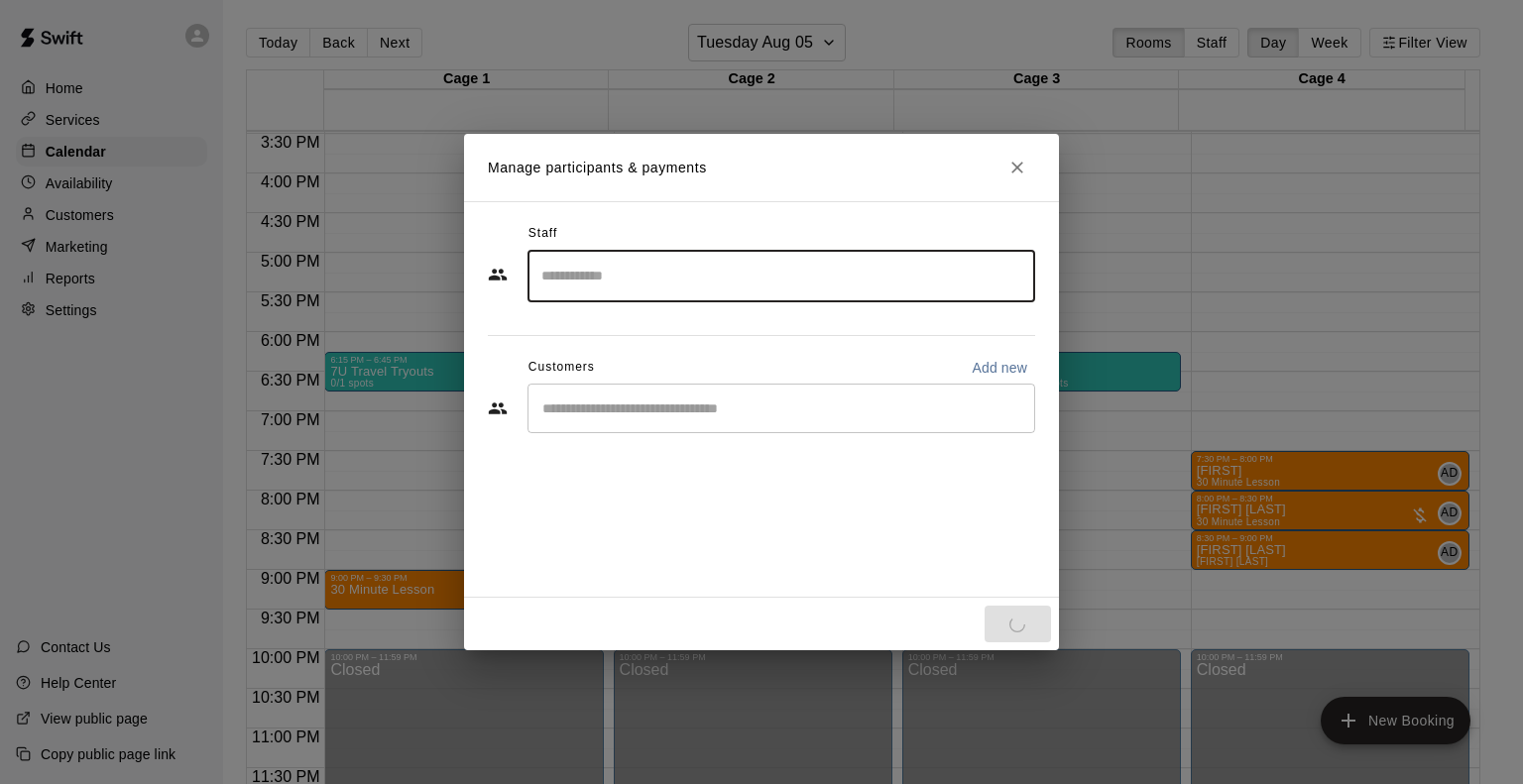 click at bounding box center (781, 408) 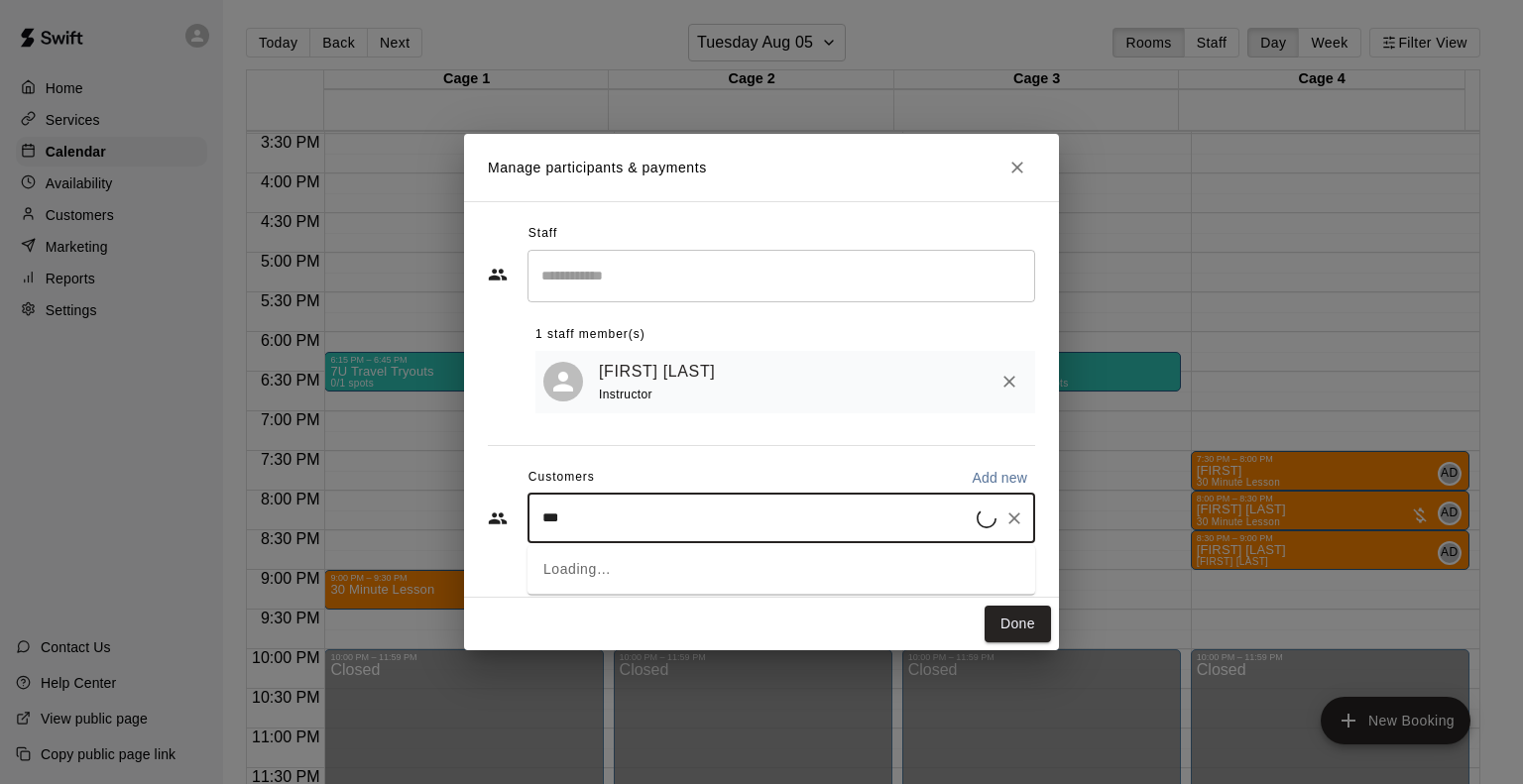 type on "****" 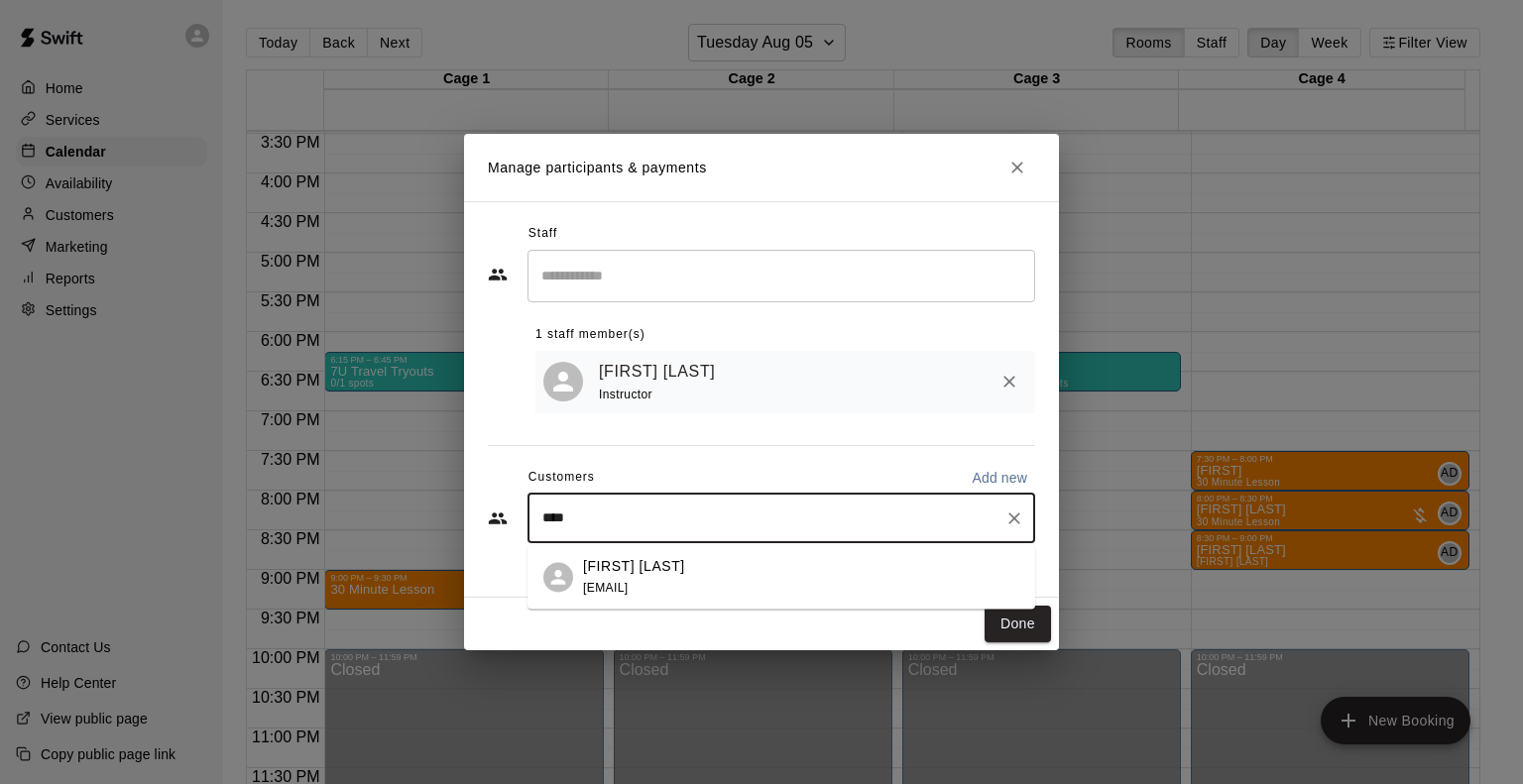 click on "[FIRST] [LAST]" at bounding box center (634, 566) 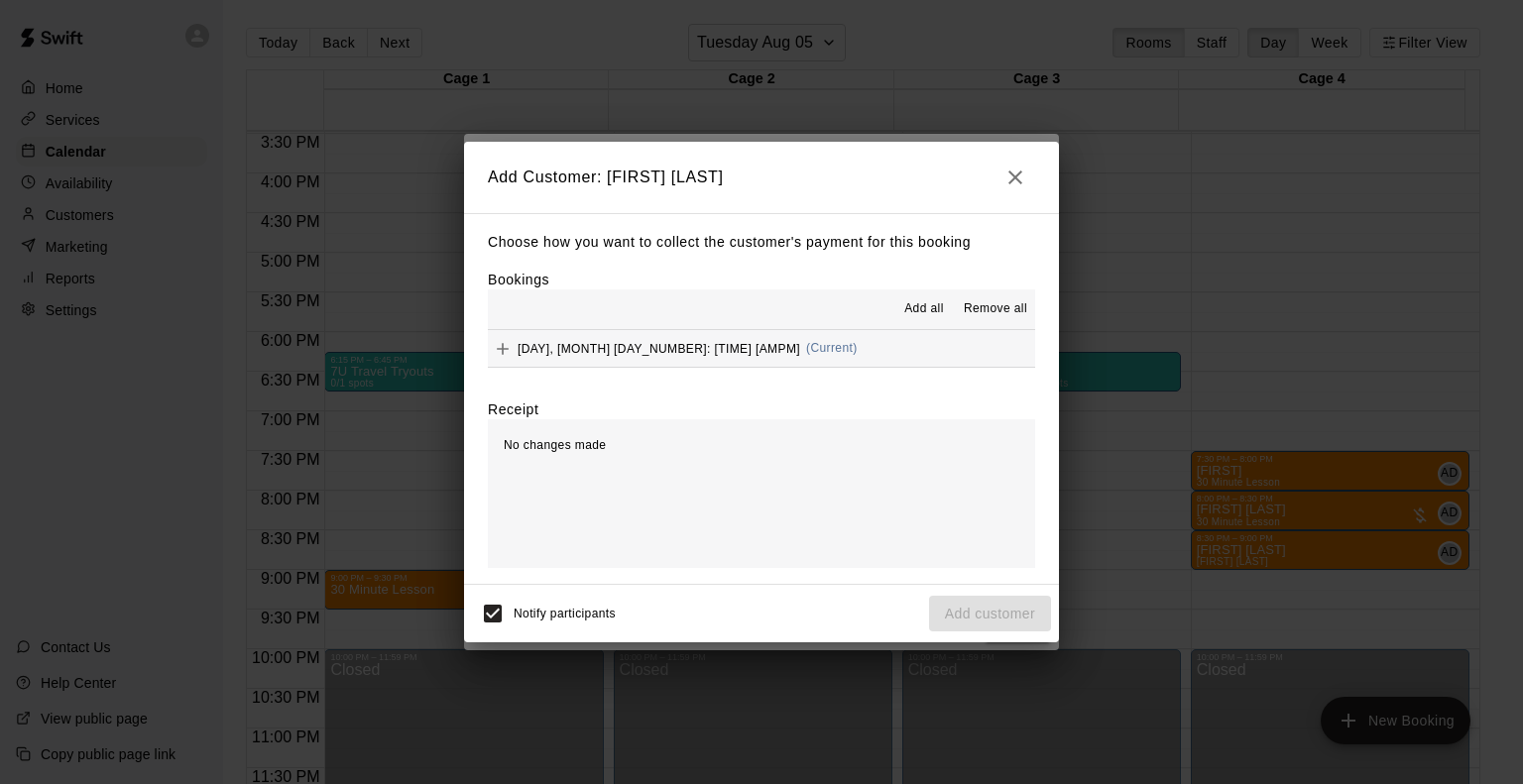 click on "[DAY], [MONTH] [DAY_NUMBER]: [TIME] [AMPM] (Current)" at bounding box center [672, 349] 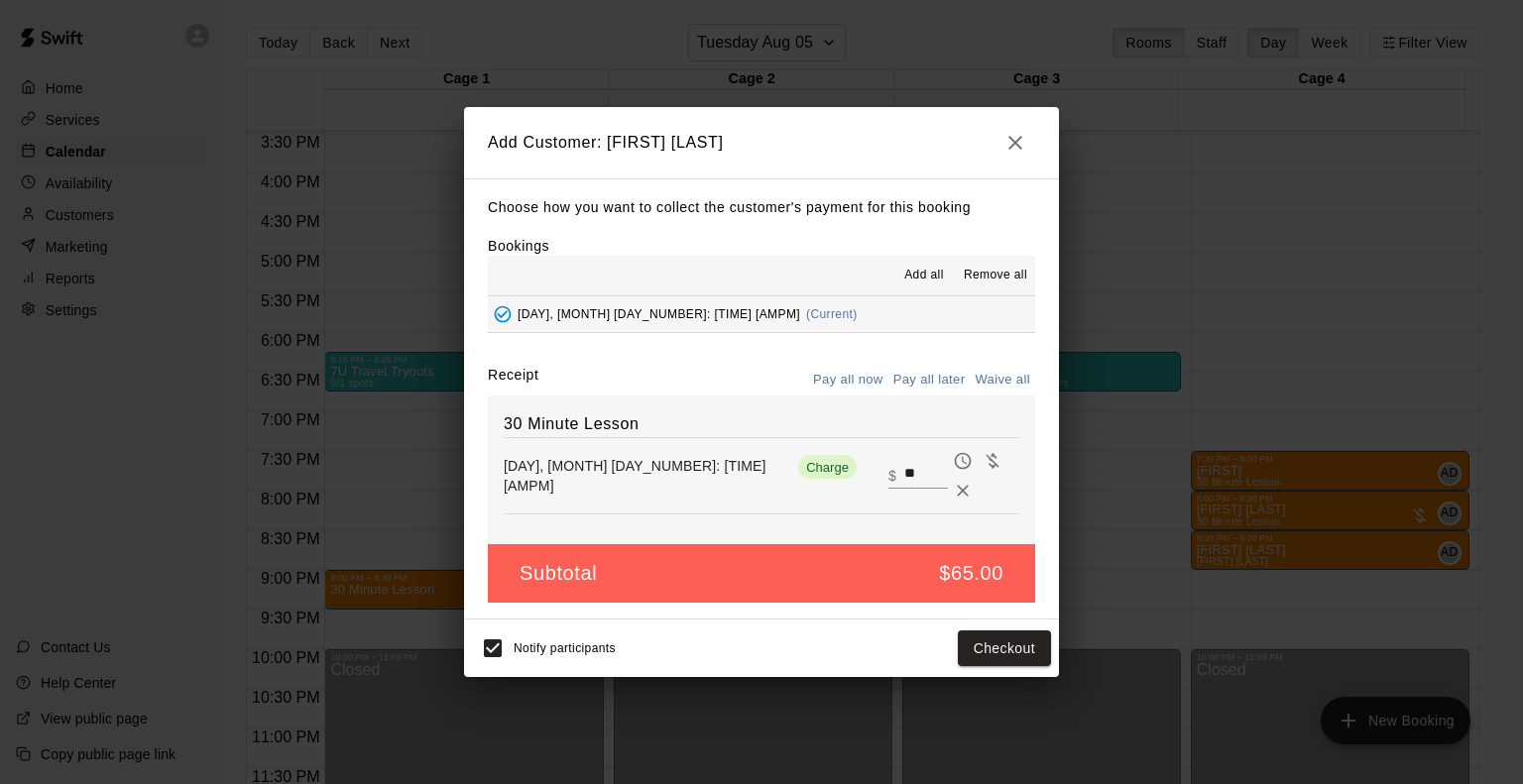 click on "Notify participants Checkout" at bounding box center [762, 648] 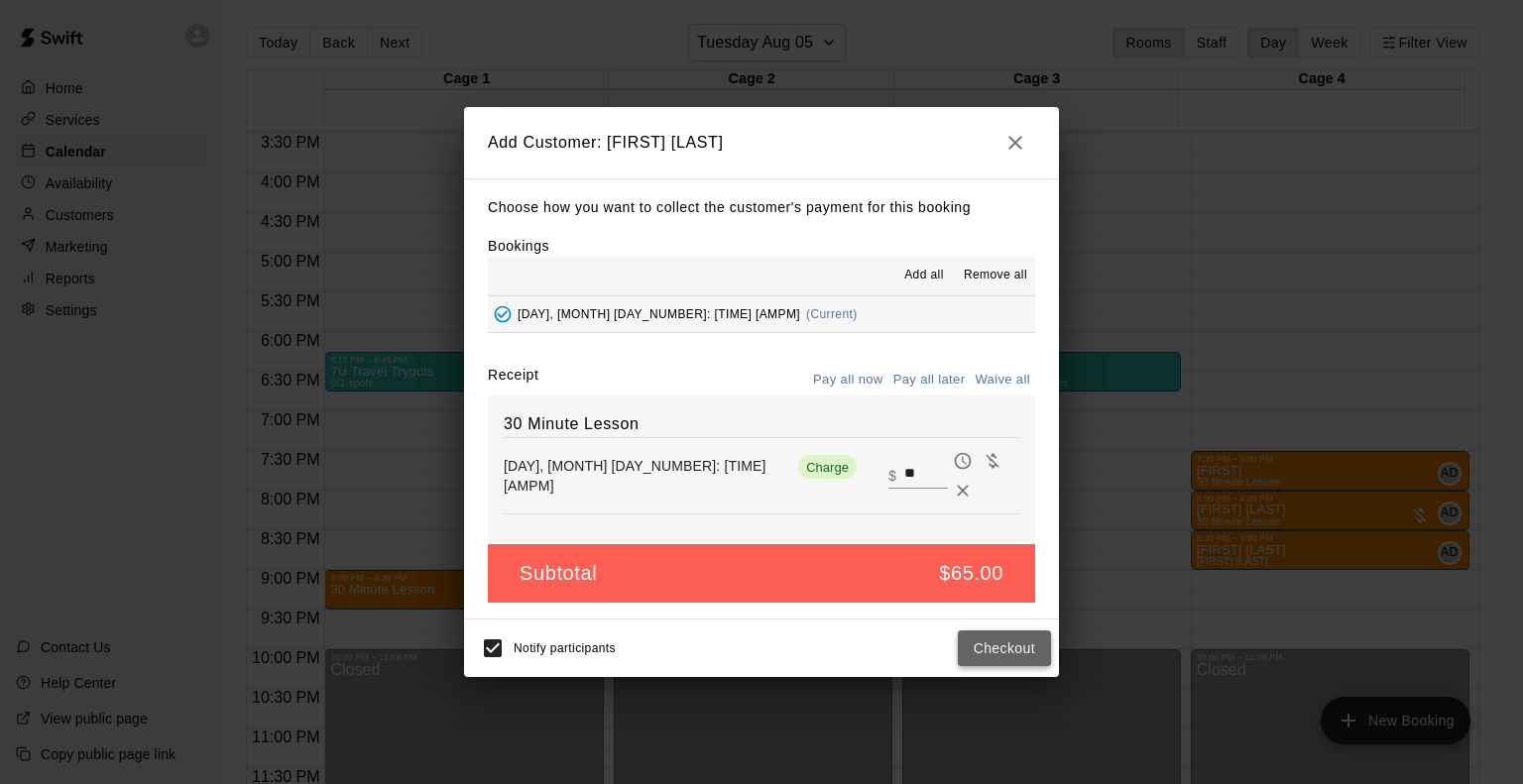 click on "Checkout" at bounding box center [1004, 648] 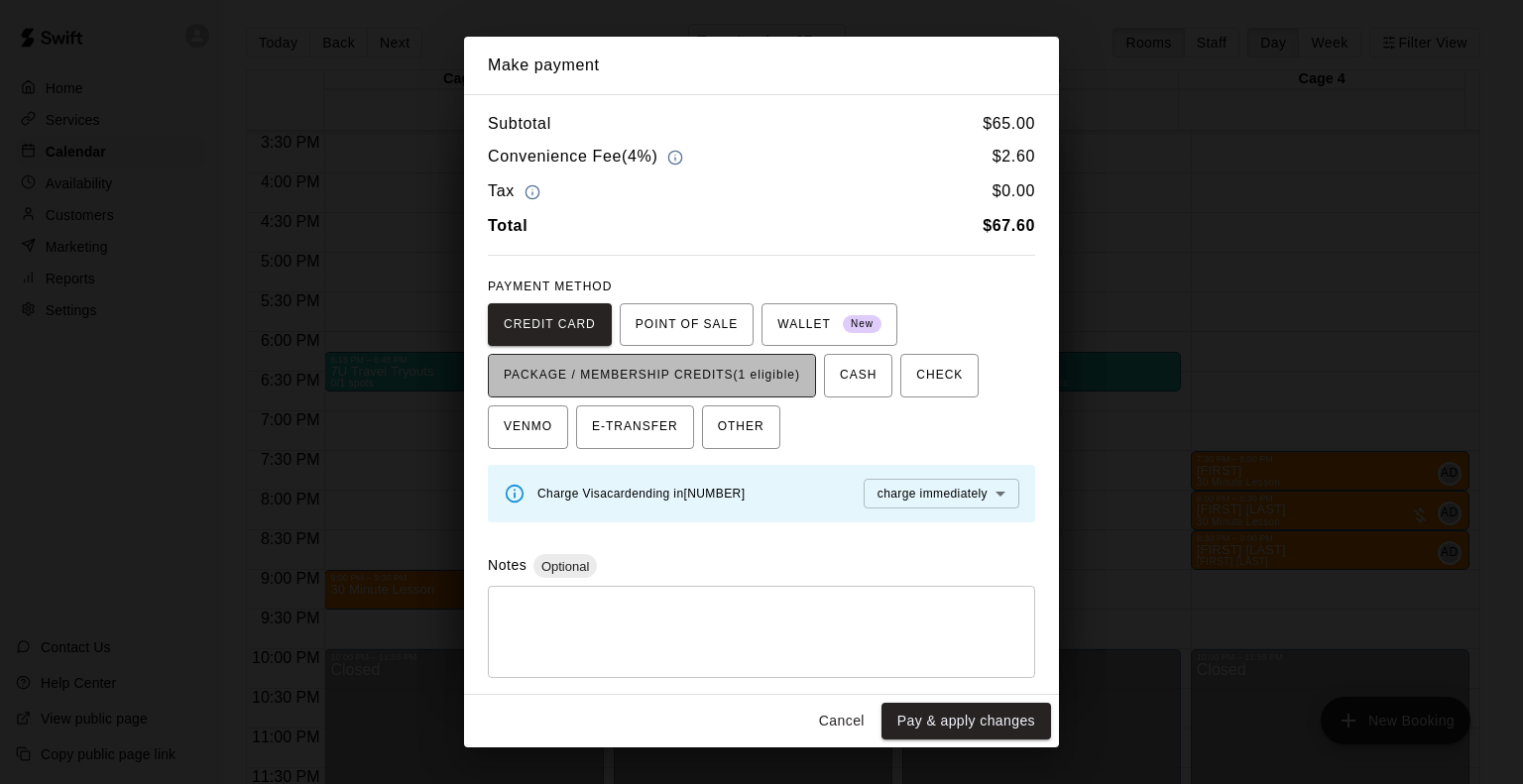 click on "PACKAGE / MEMBERSHIP CREDITS  (1 eligible)" at bounding box center [651, 376] 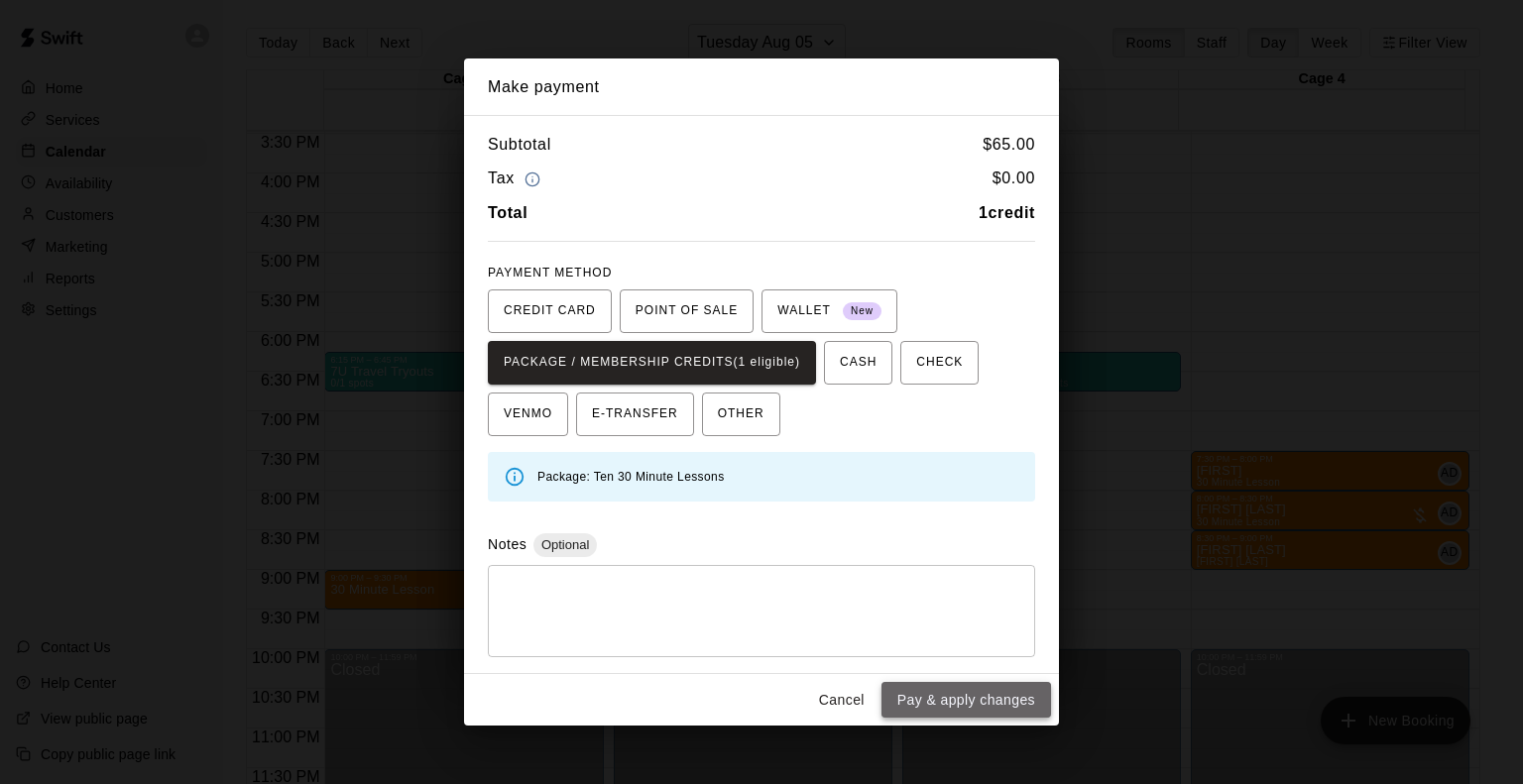 click on "Pay & apply changes" at bounding box center [966, 700] 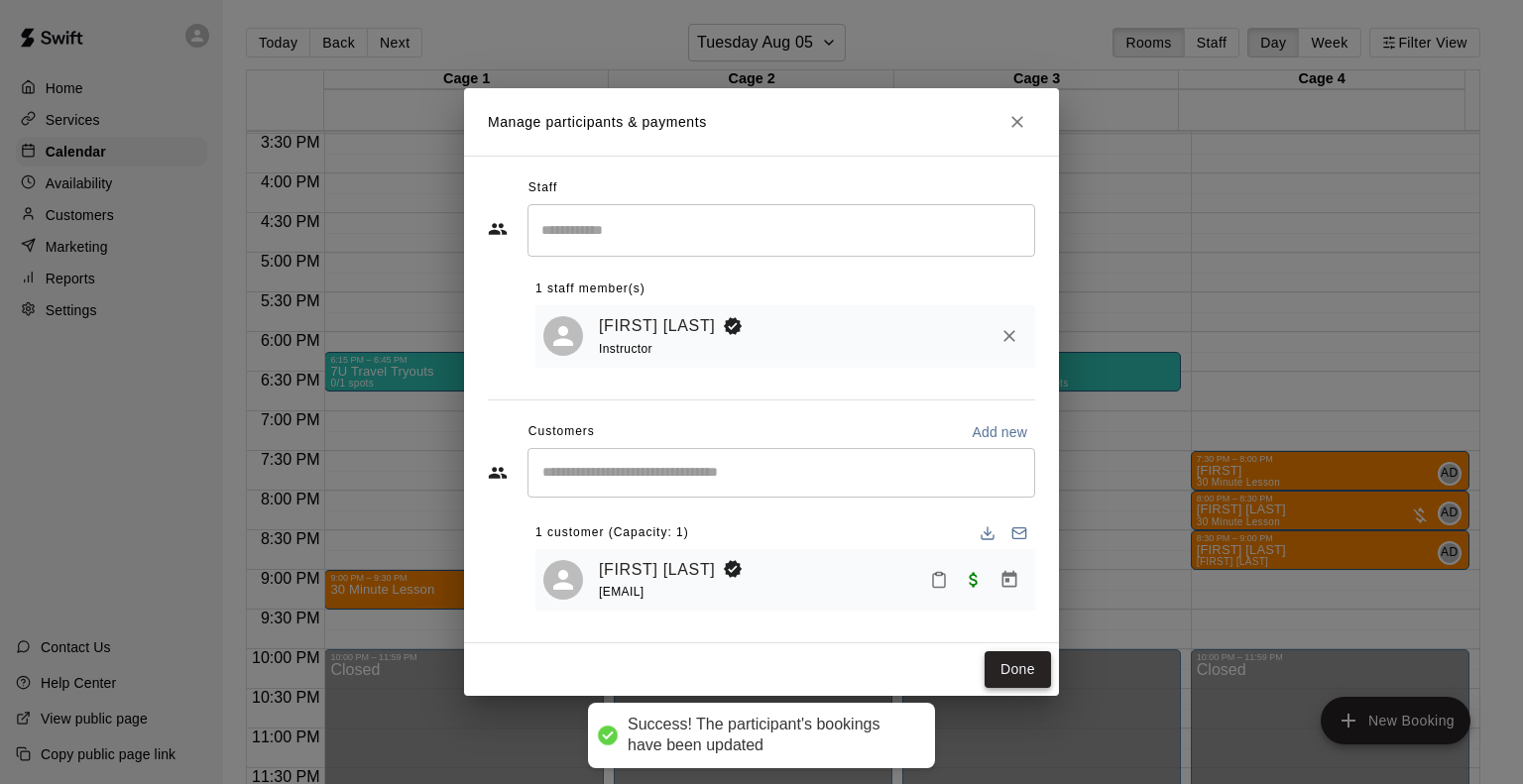 click on "Done" at bounding box center [1017, 669] 